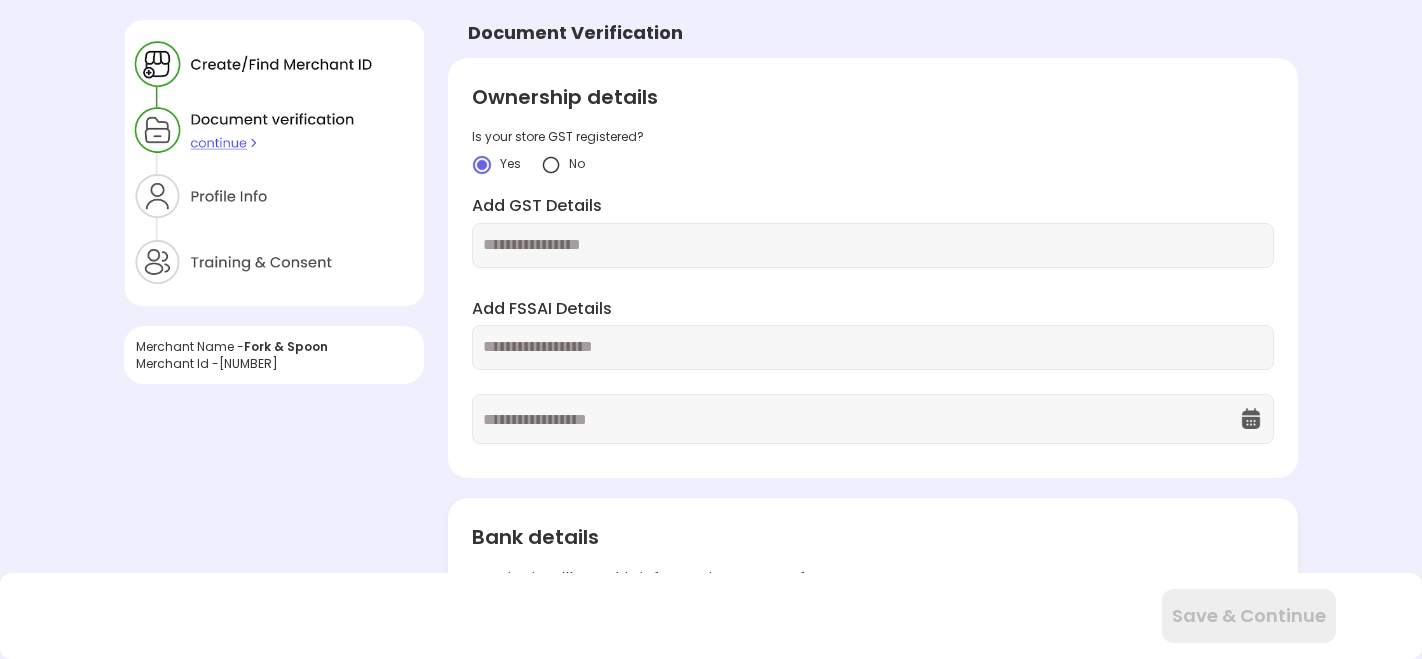 scroll, scrollTop: 0, scrollLeft: 0, axis: both 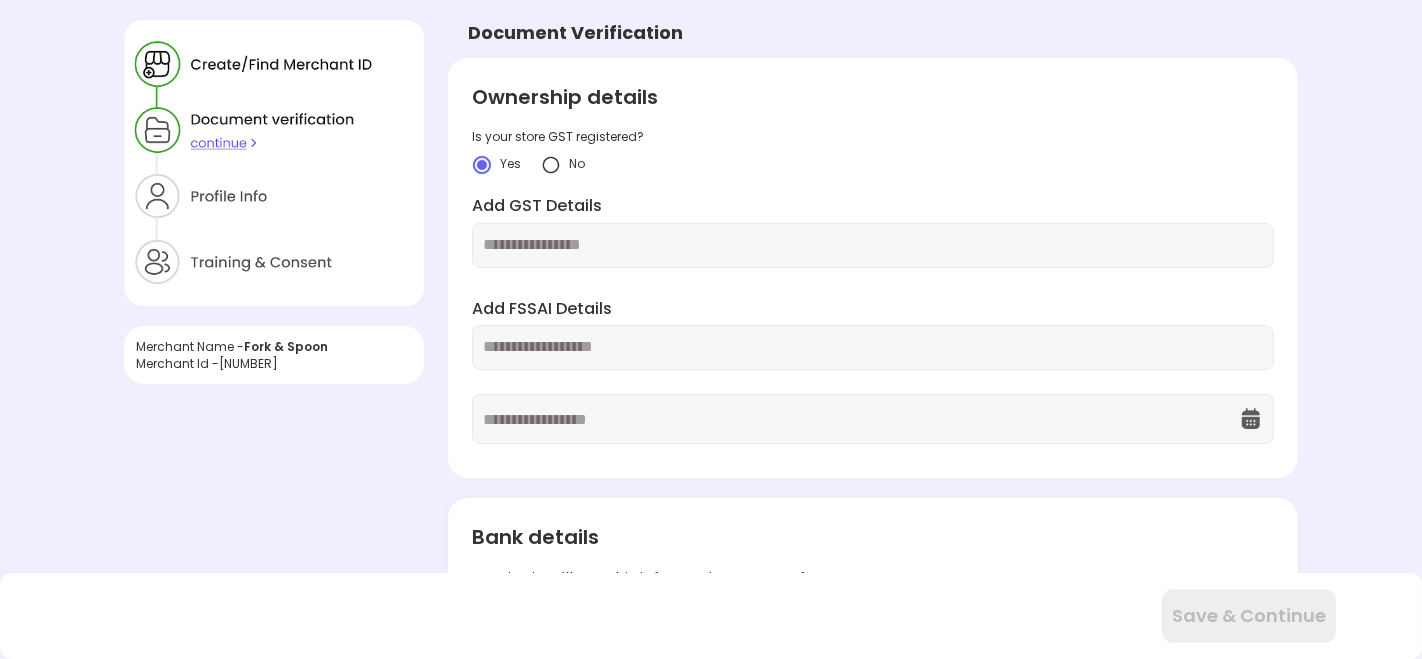 click at bounding box center (551, 165) 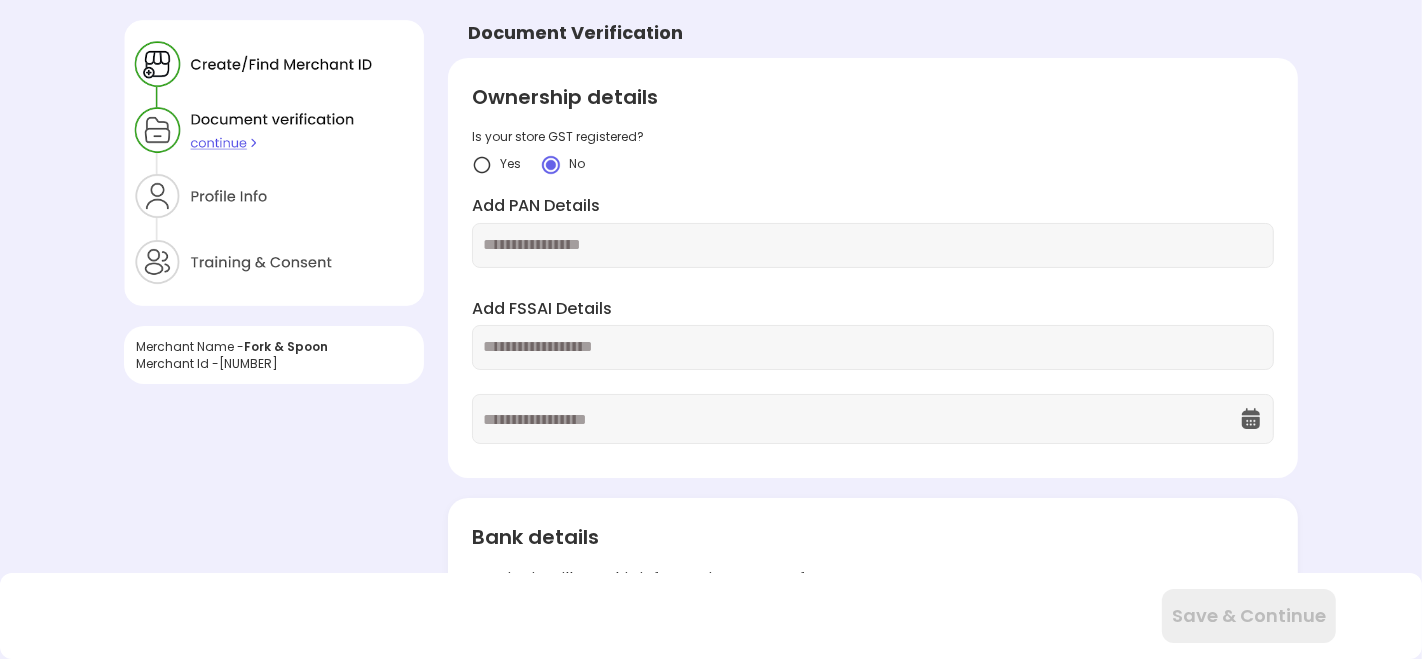 click at bounding box center (873, 245) 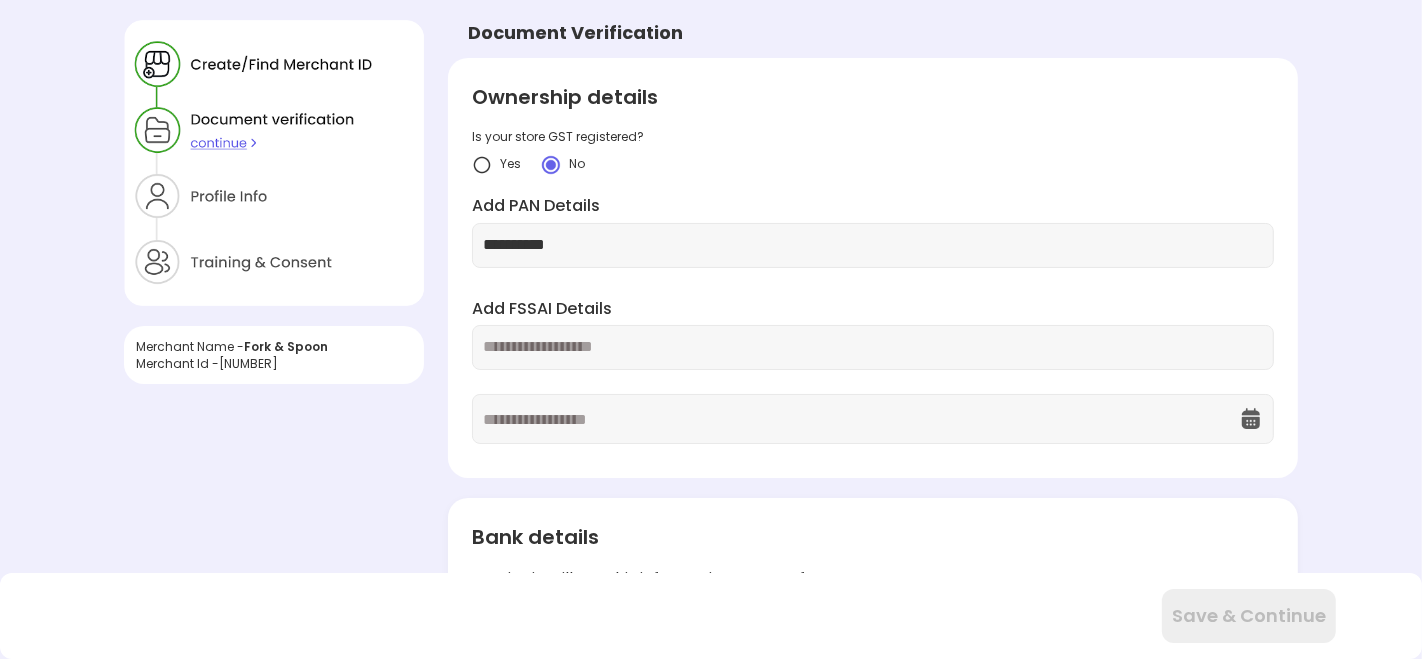 type on "**********" 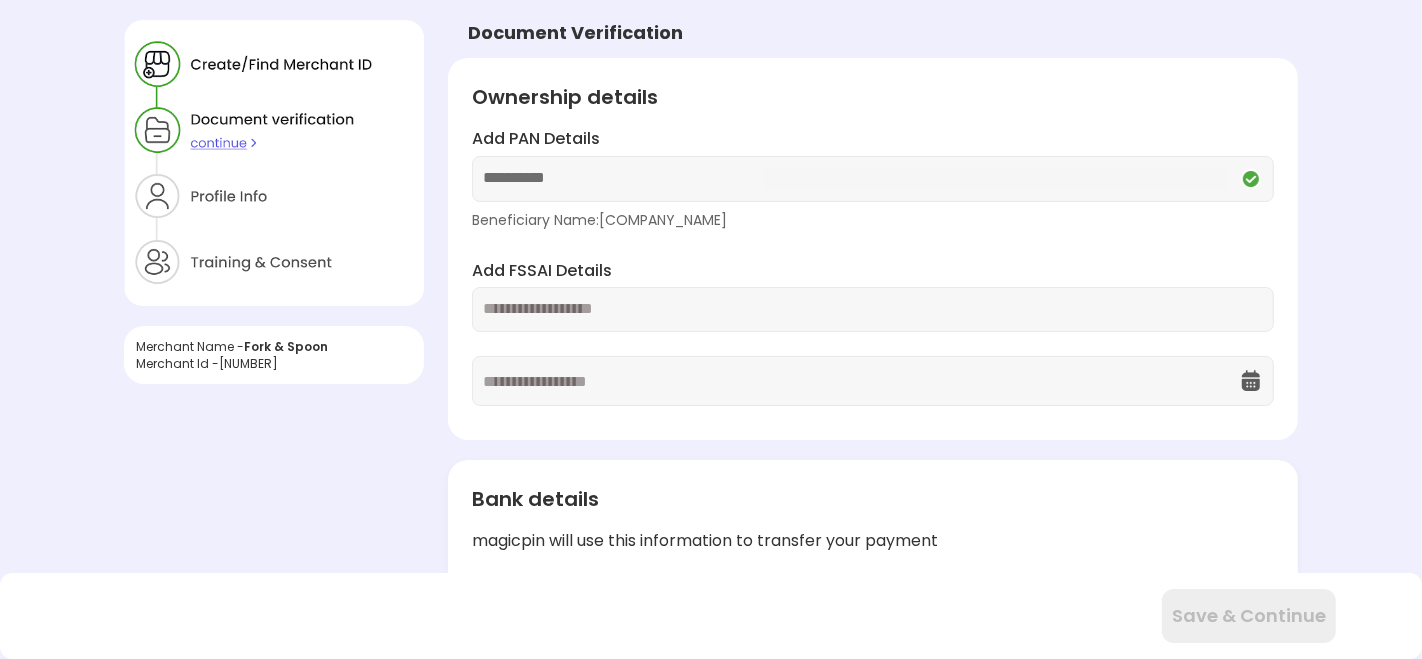 click at bounding box center (873, 309) 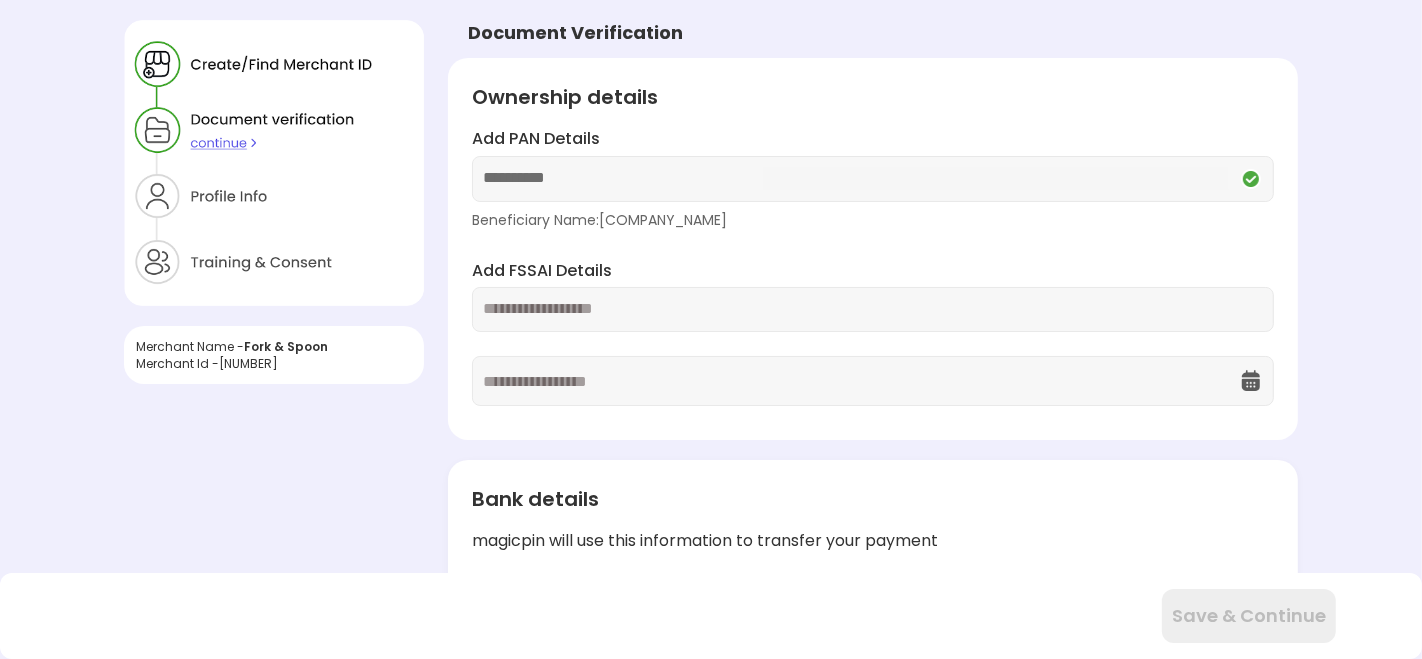 paste on "**********" 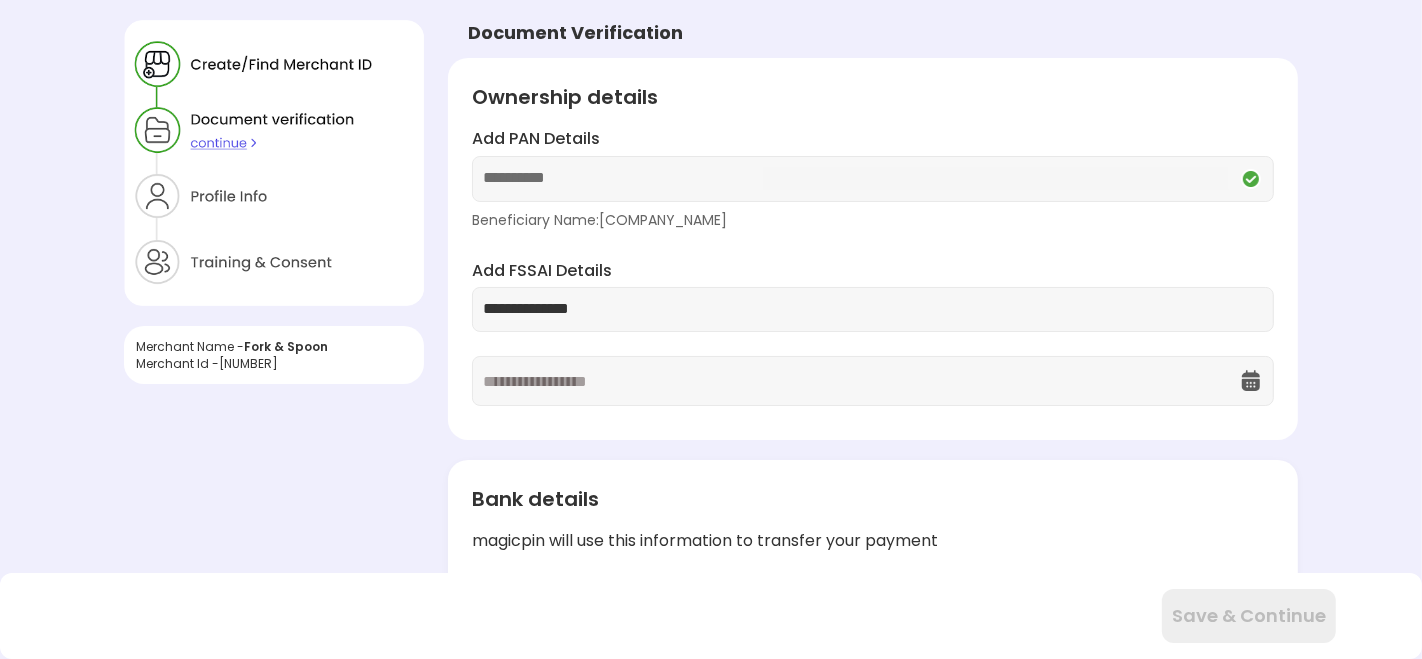 type on "**********" 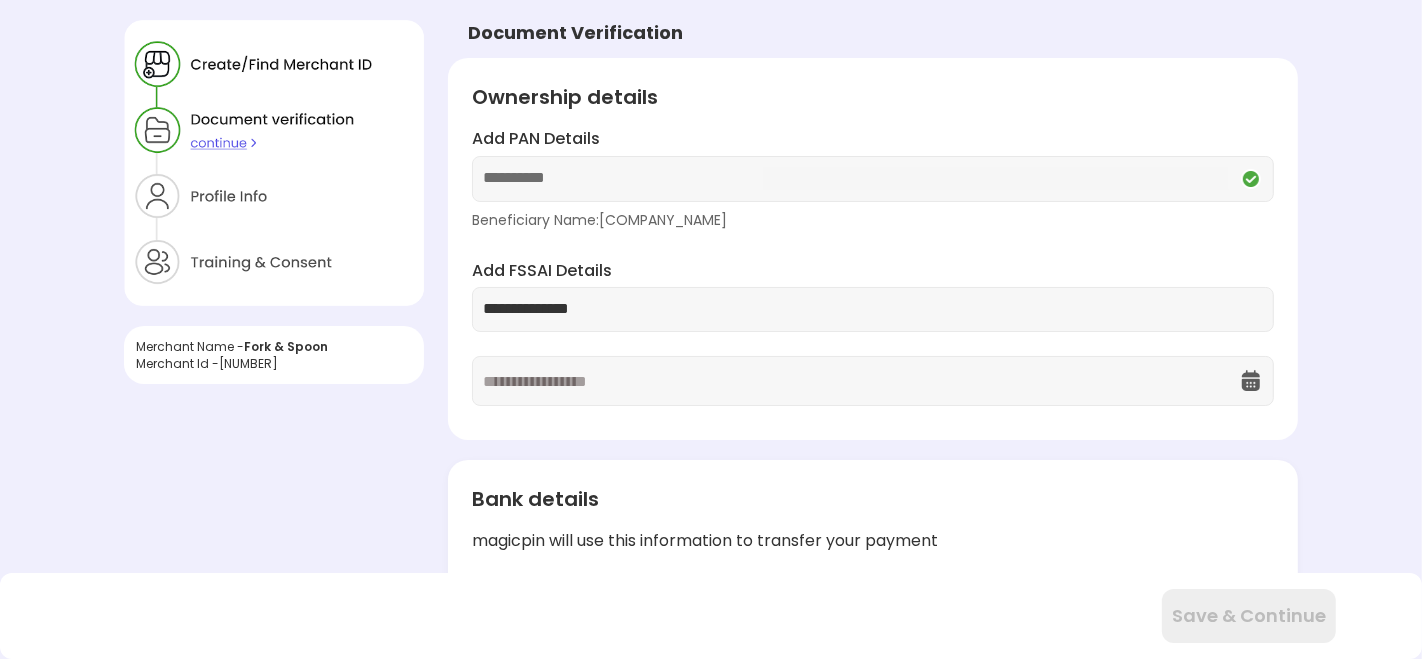 click at bounding box center (861, 381) 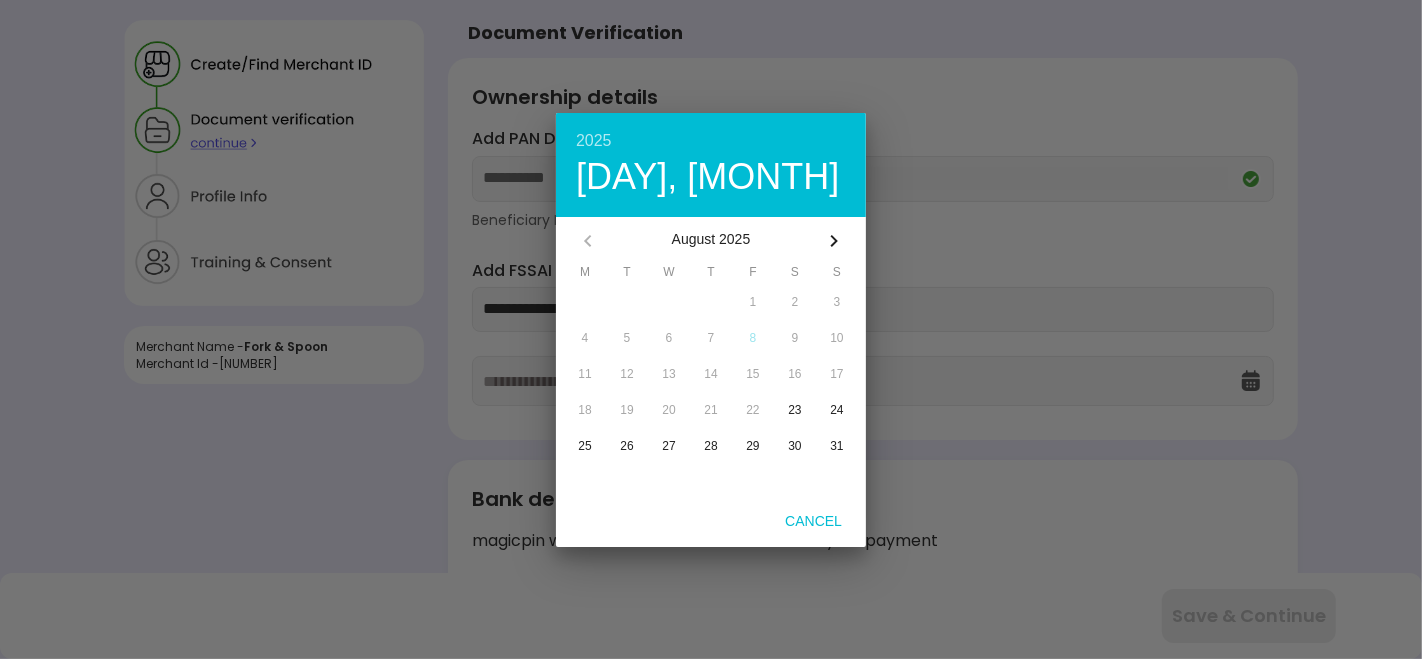 click on "2025" at bounding box center [711, 141] 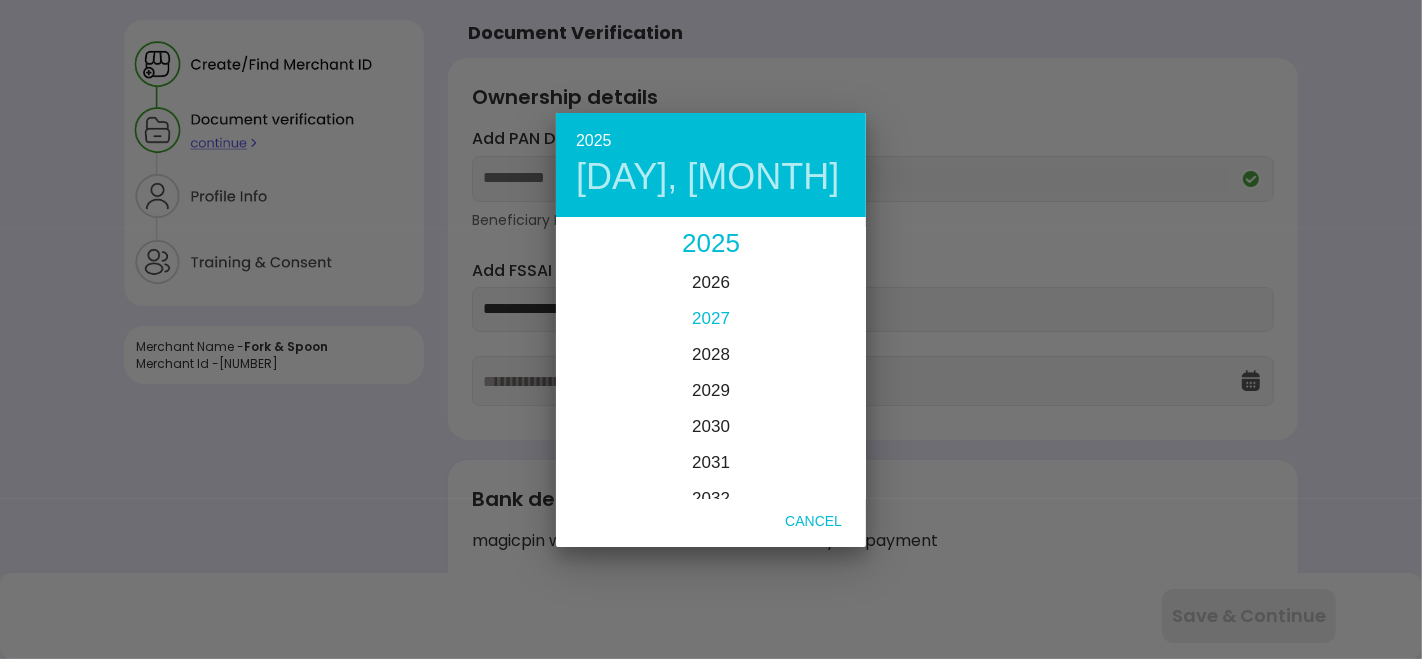 click on "2027" at bounding box center [711, 318] 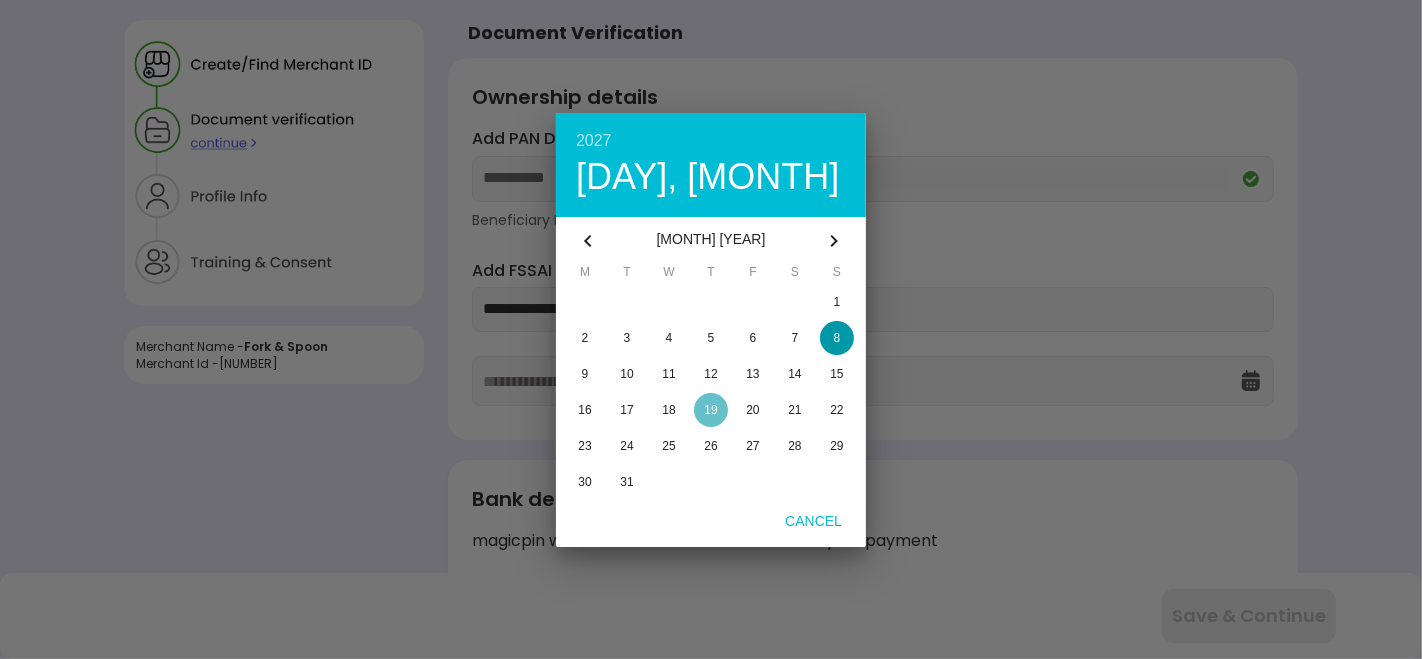 click on "19" at bounding box center [710, 410] 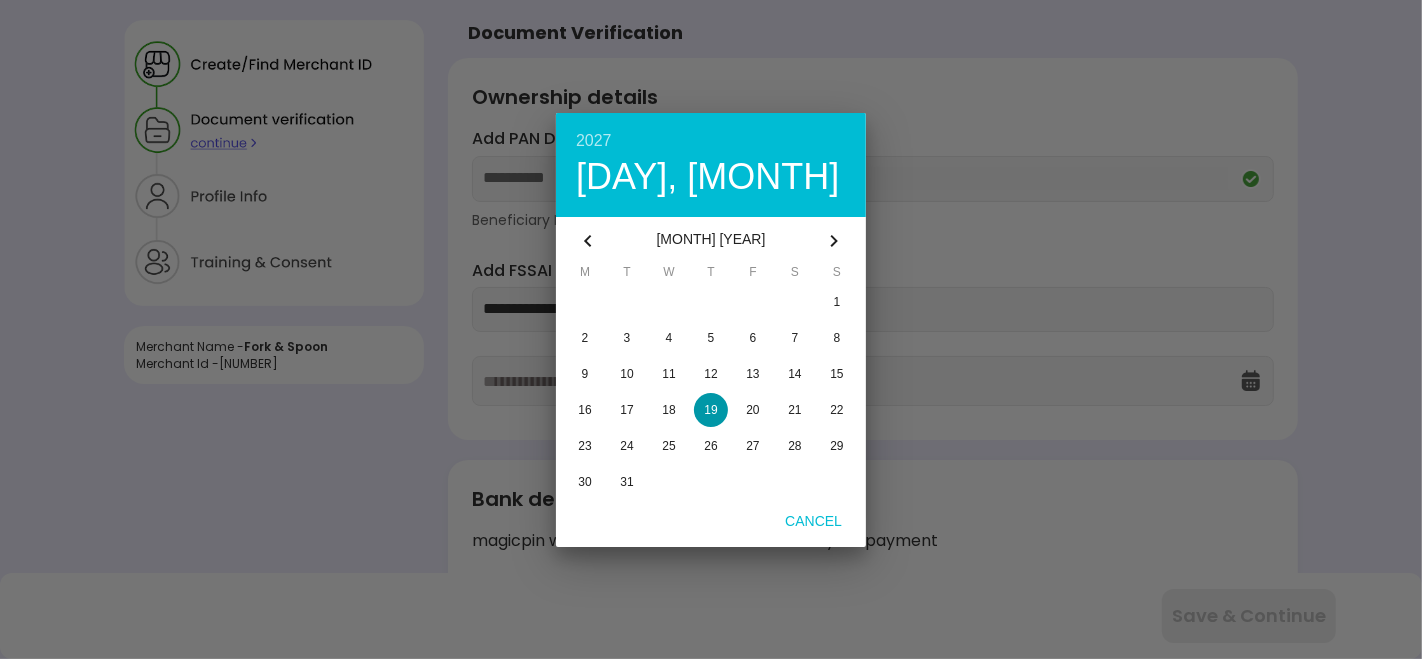 type on "**********" 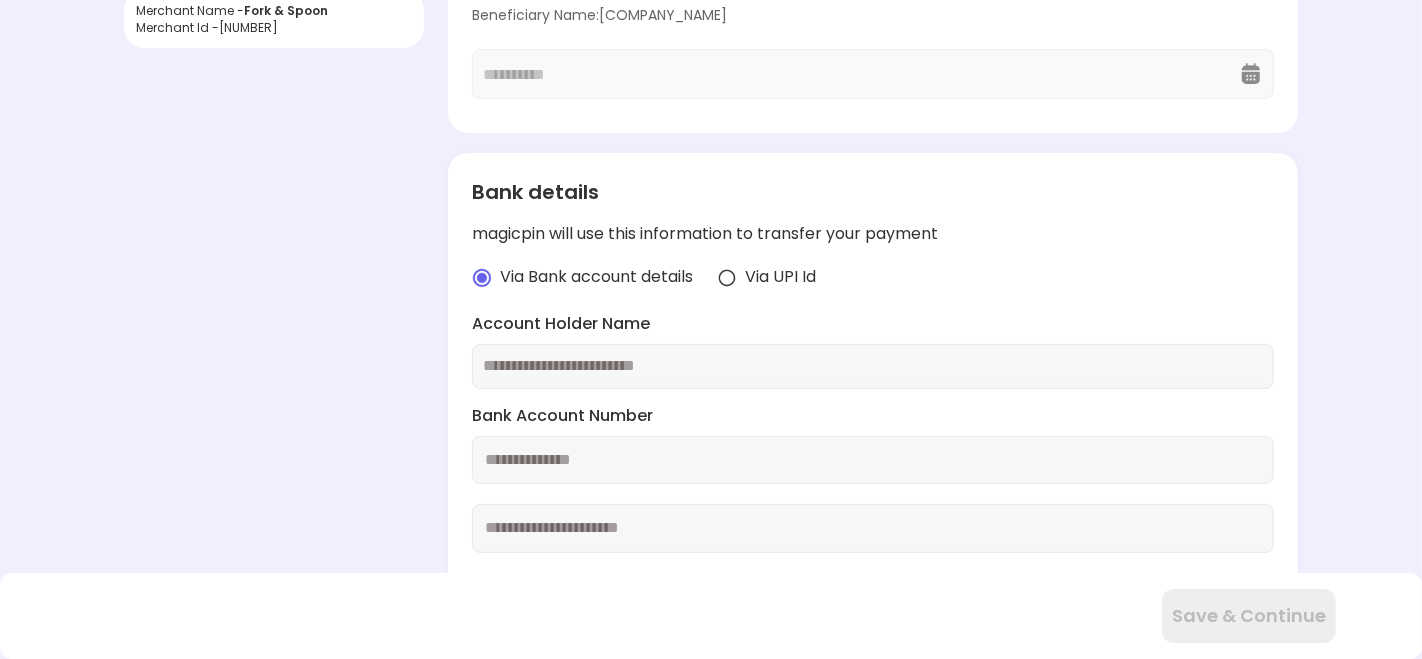 scroll, scrollTop: 351, scrollLeft: 0, axis: vertical 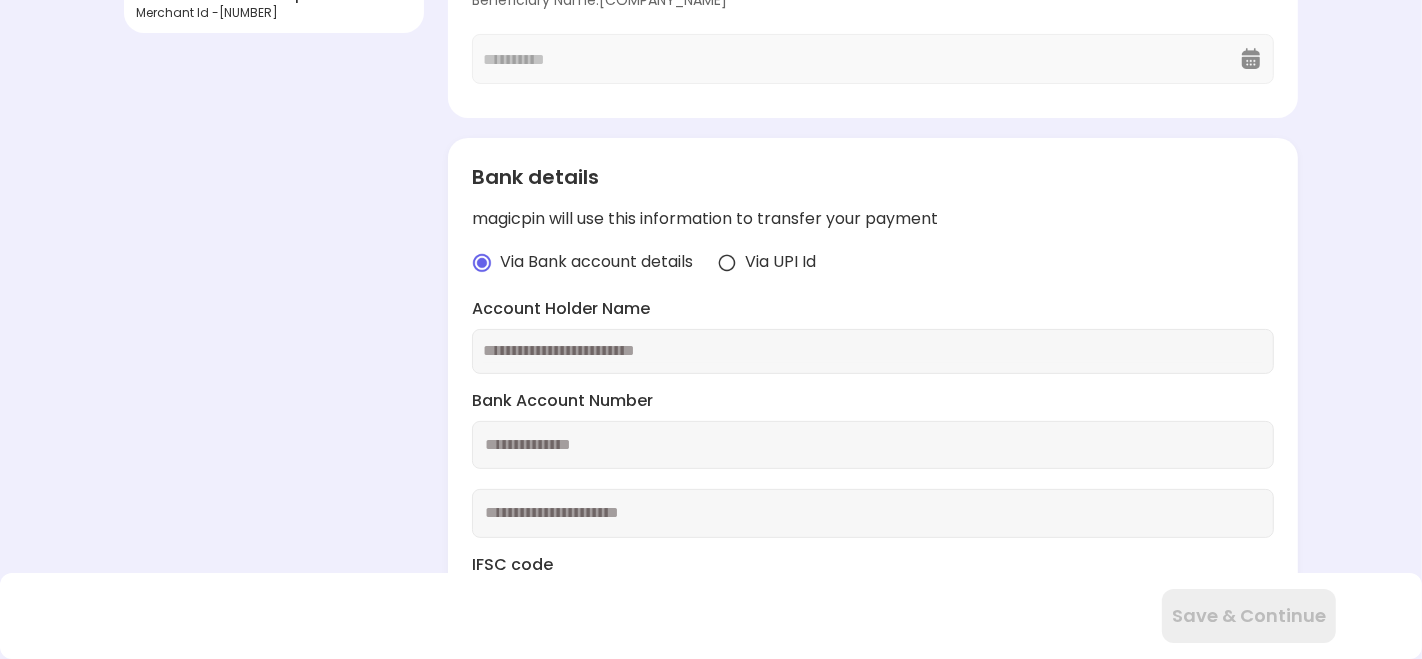 click at bounding box center (873, 351) 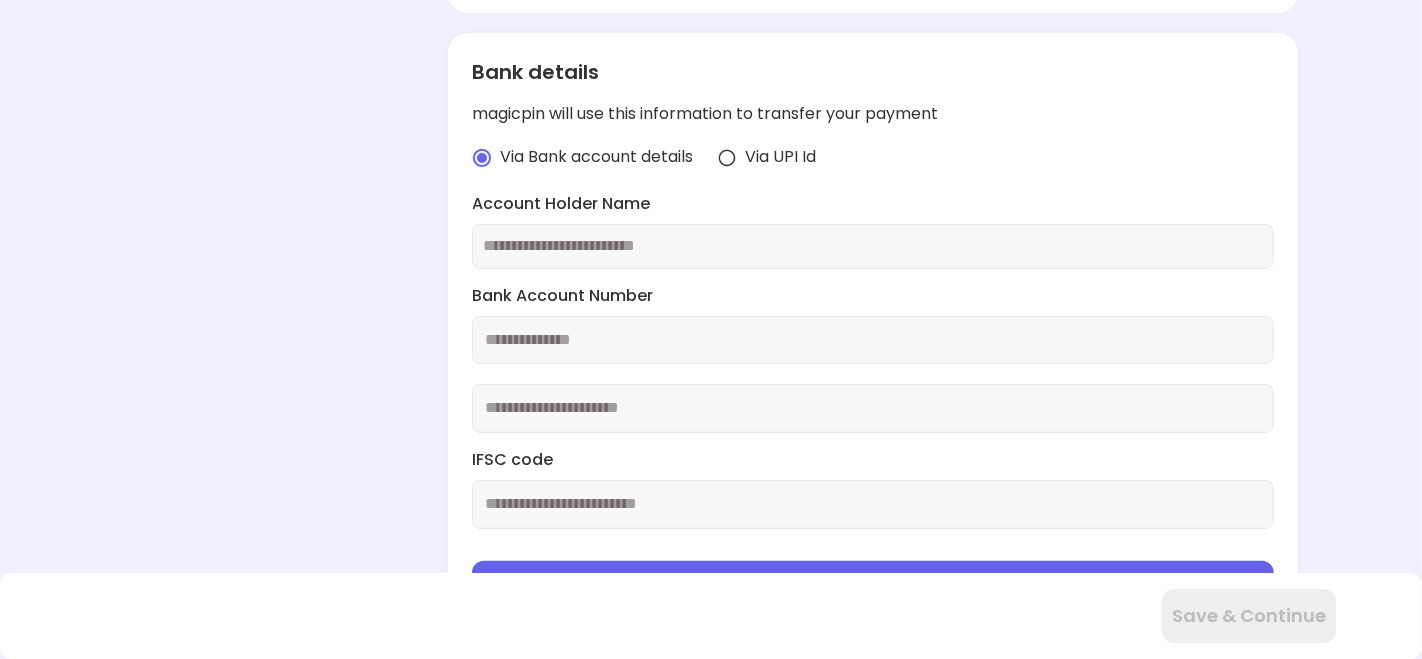 scroll, scrollTop: 481, scrollLeft: 0, axis: vertical 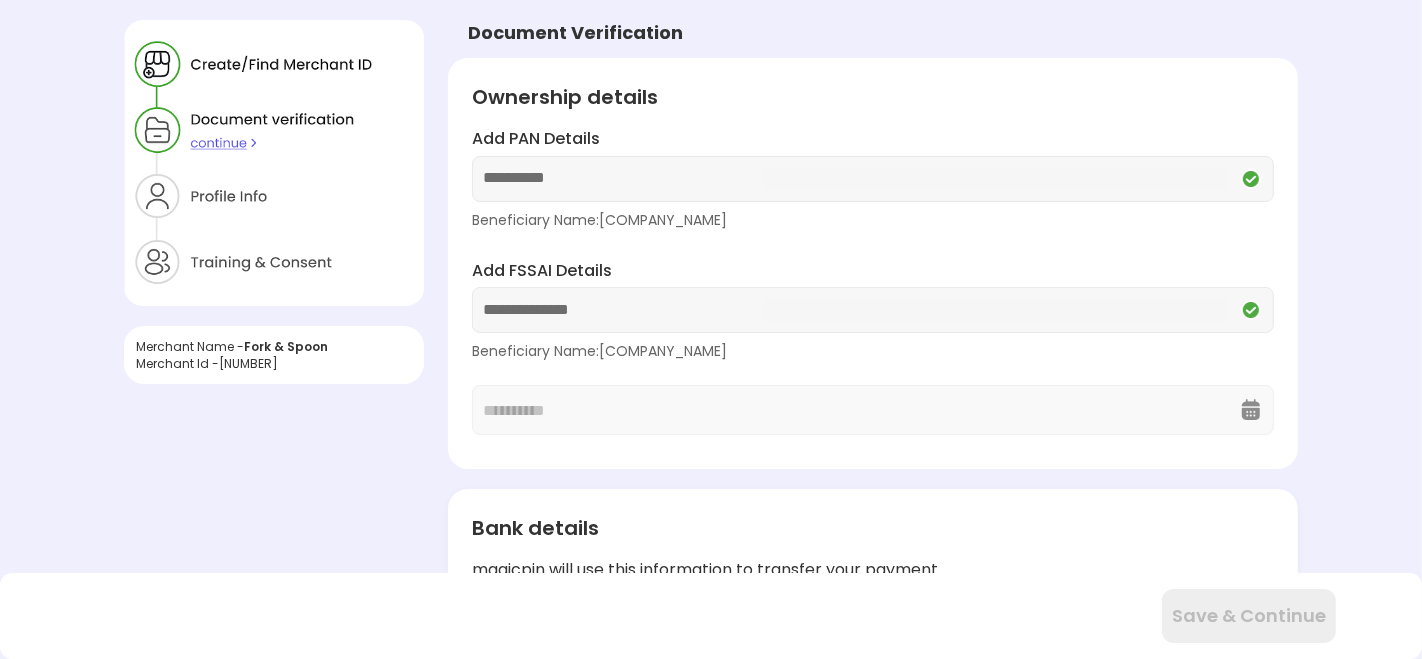 drag, startPoint x: 845, startPoint y: 214, endPoint x: 605, endPoint y: 218, distance: 240.03333 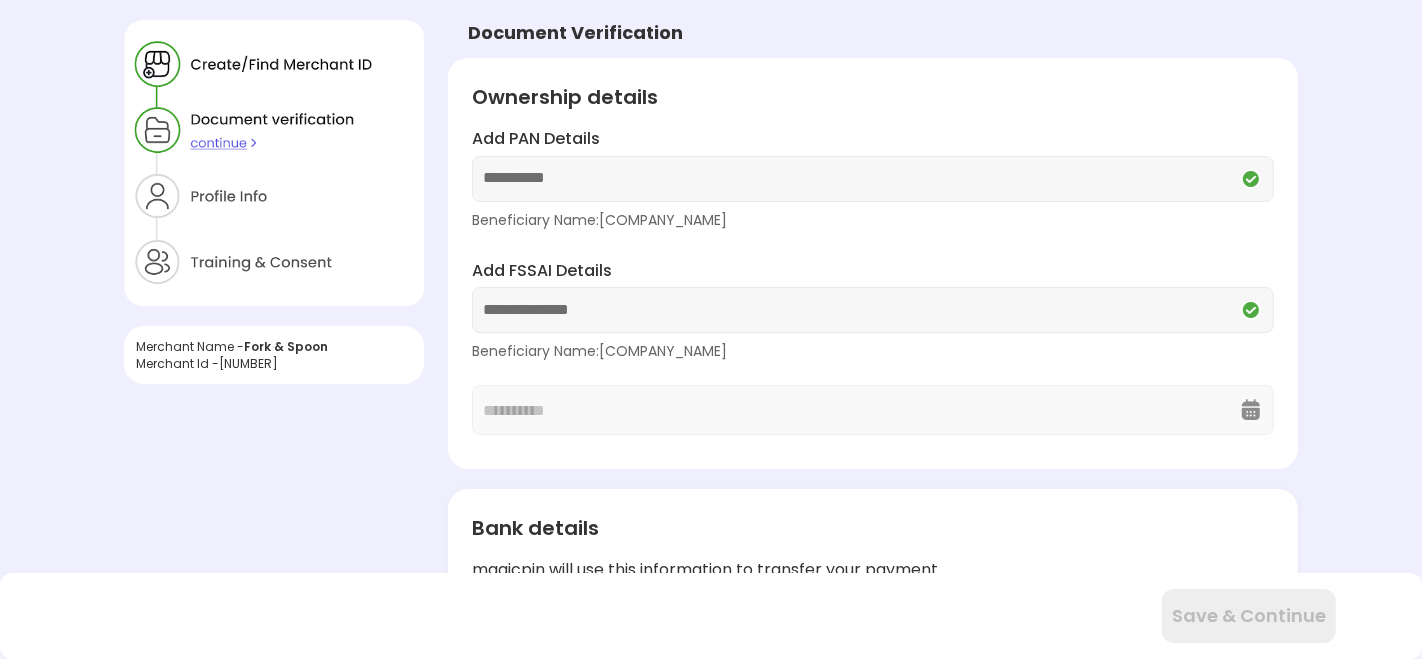 click on "Beneficiary Name:  [COMPANY_NAME]" at bounding box center (873, 220) 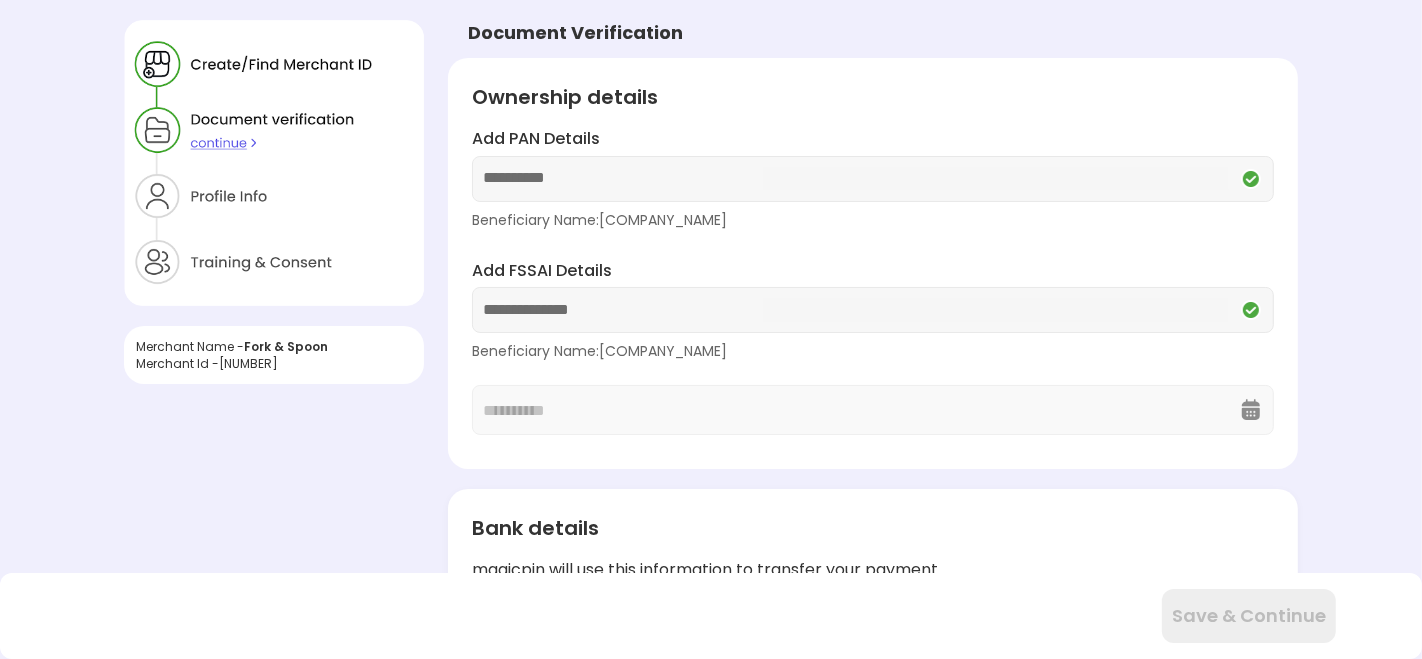 copy on "[COMPANY_NAME]" 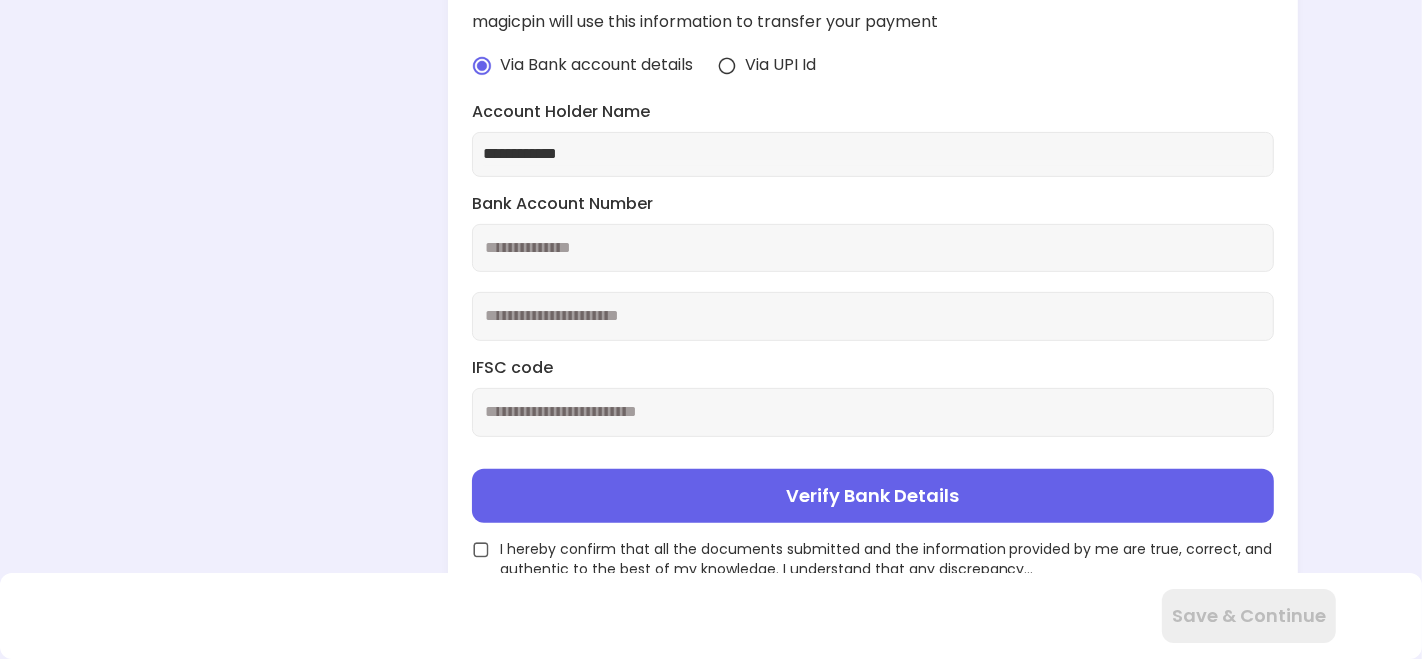 scroll, scrollTop: 551, scrollLeft: 0, axis: vertical 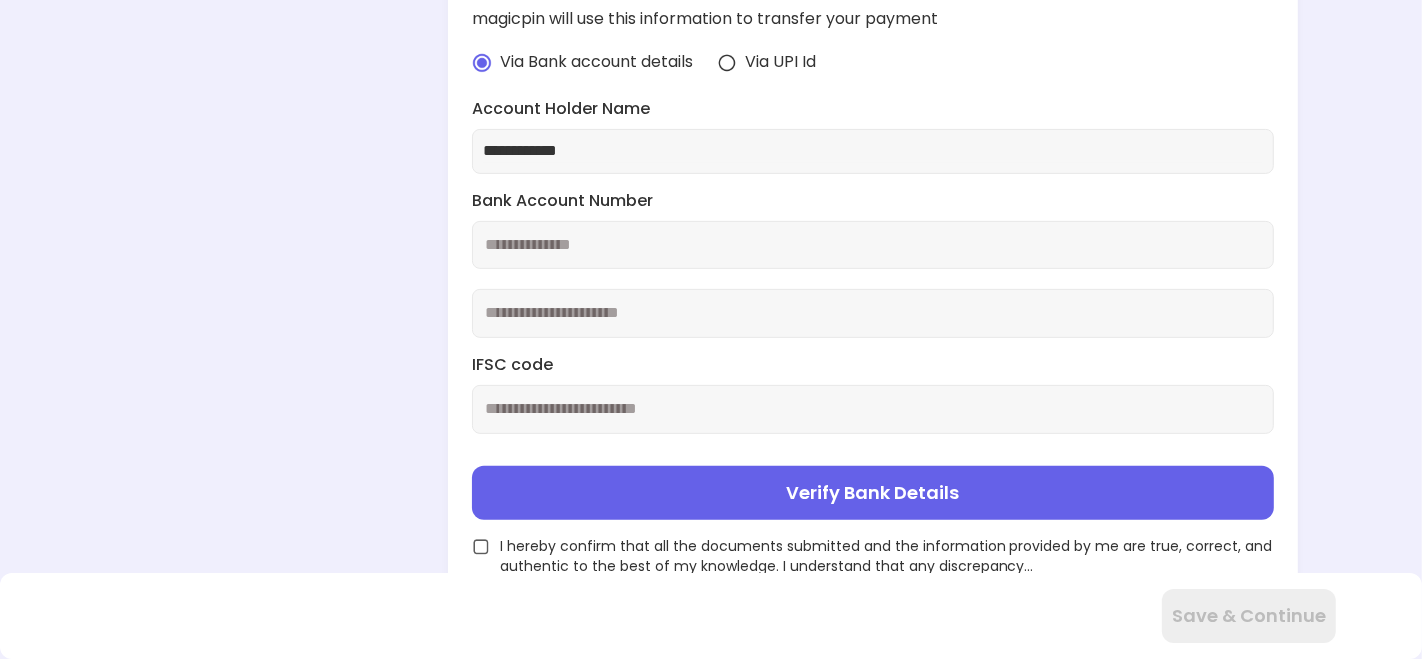 click on "**********" at bounding box center (873, 151) 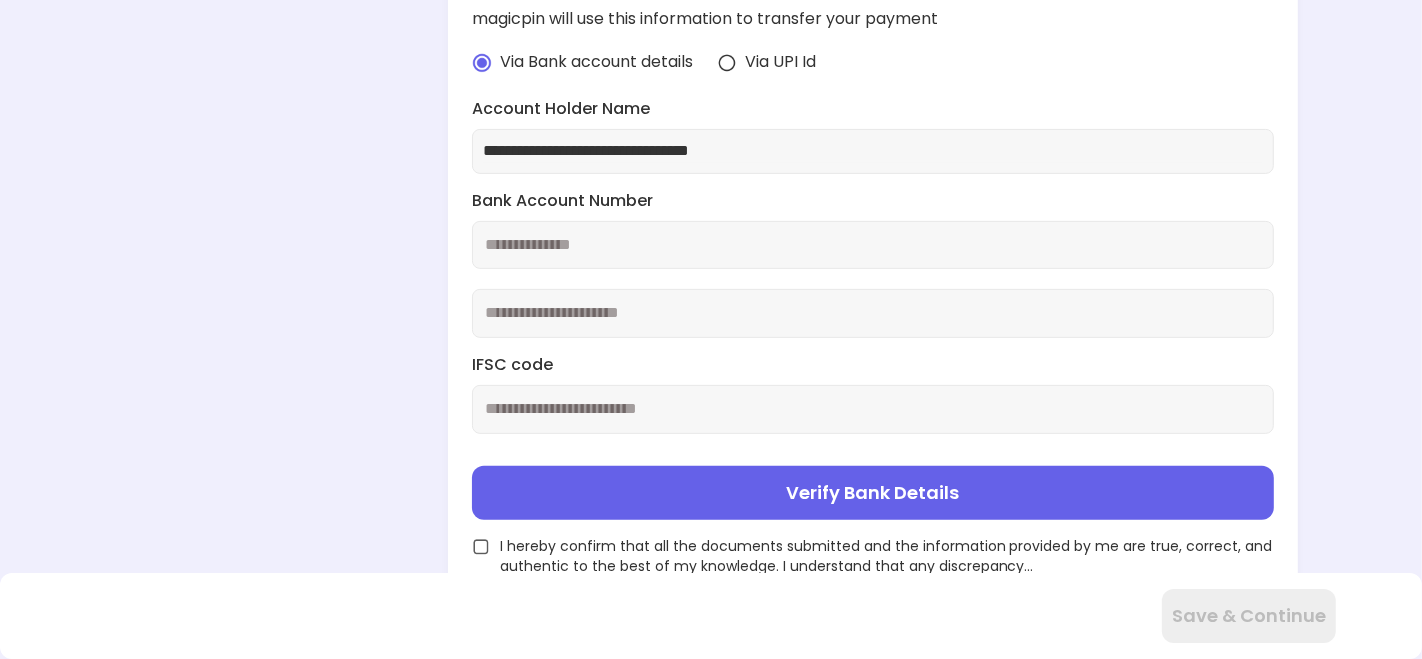 type on "**********" 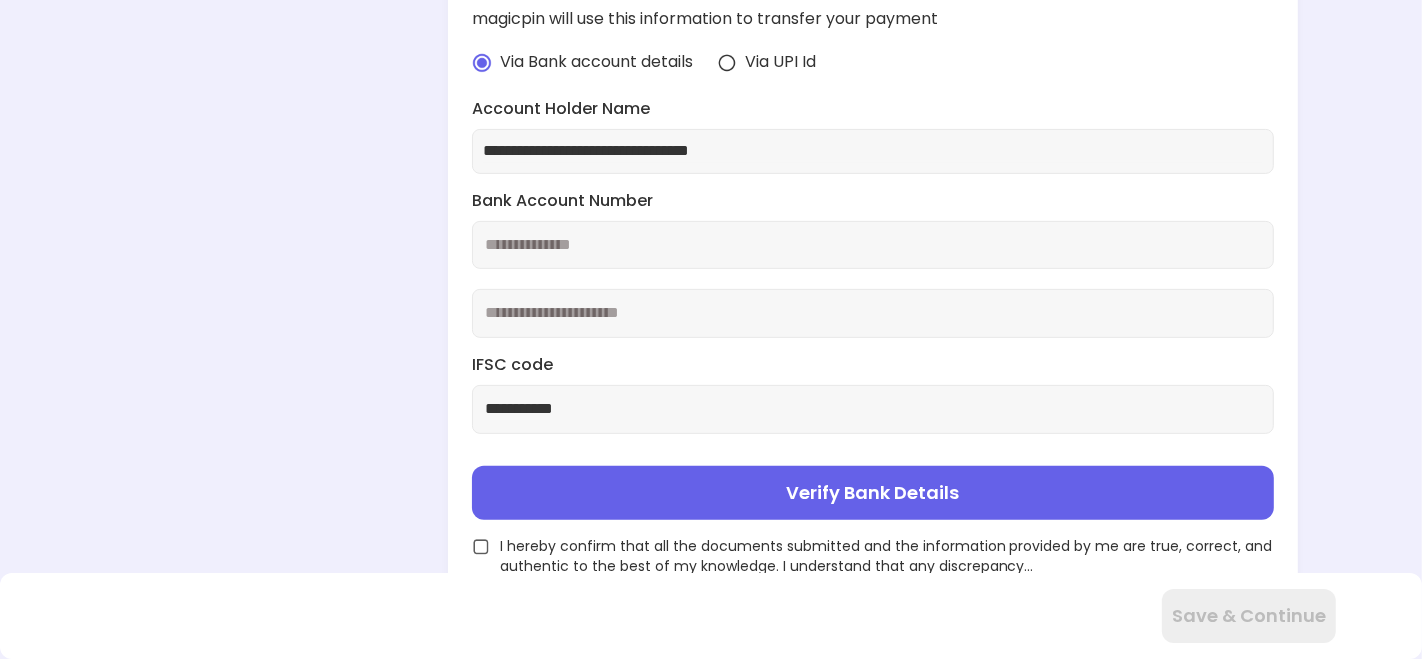 type on "**********" 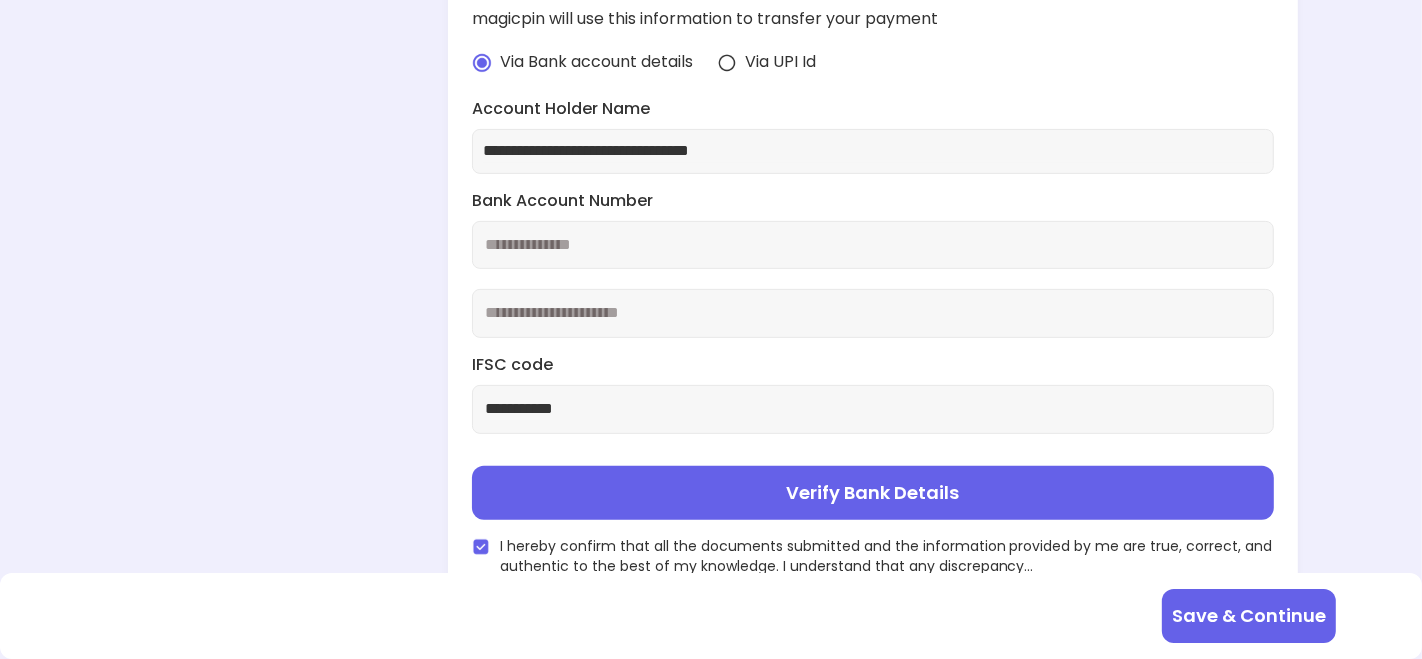 click on "Verify Bank Details" at bounding box center [873, 493] 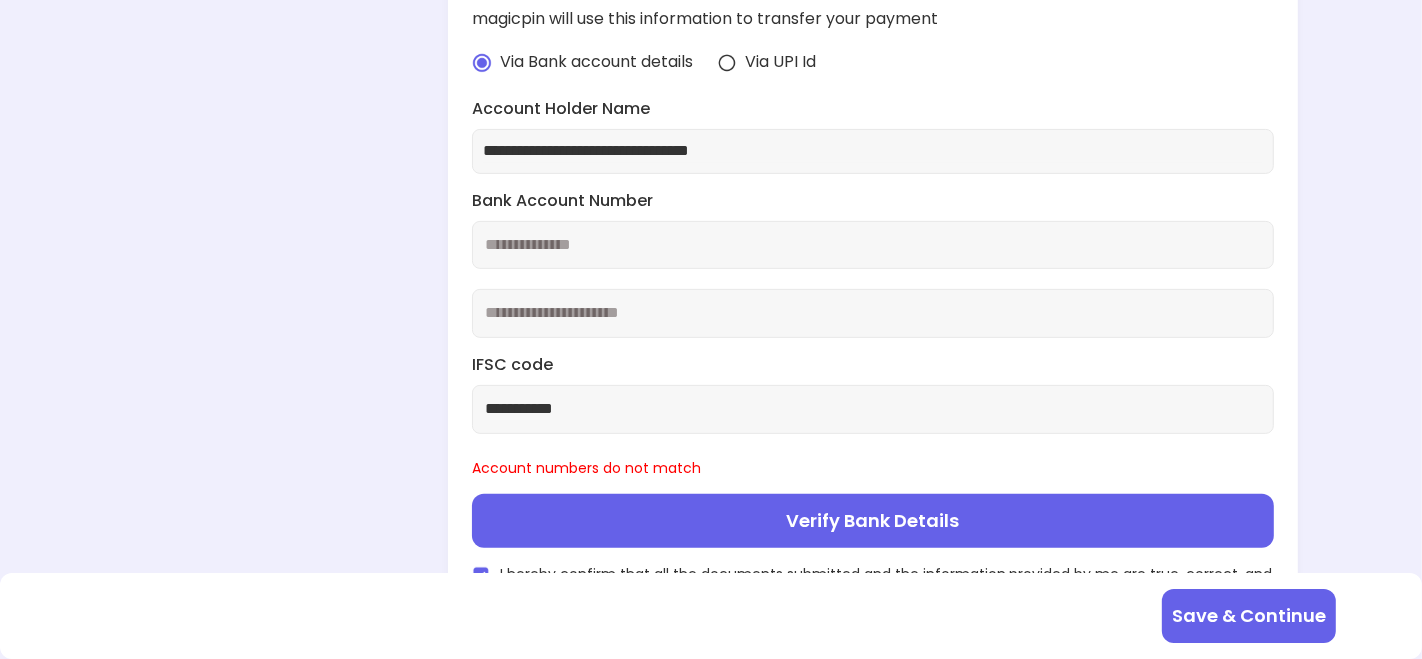 click on "**********" at bounding box center (873, 313) 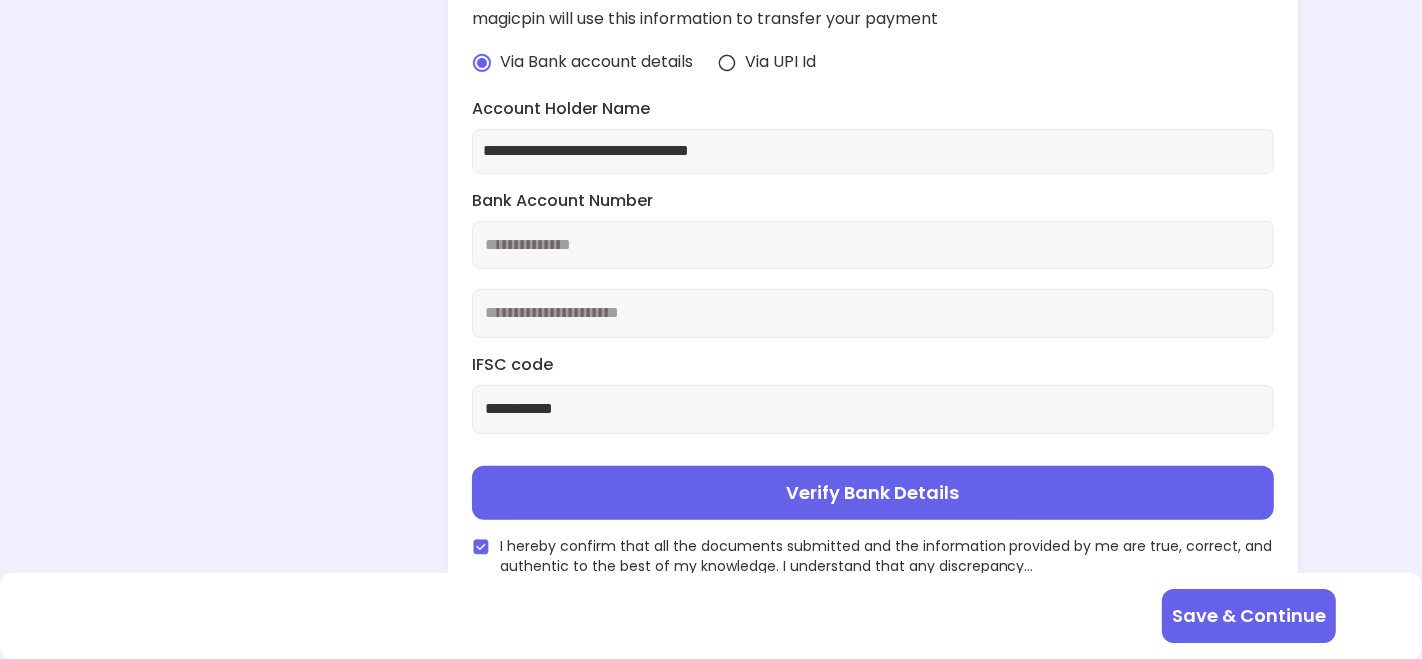 type on "**********" 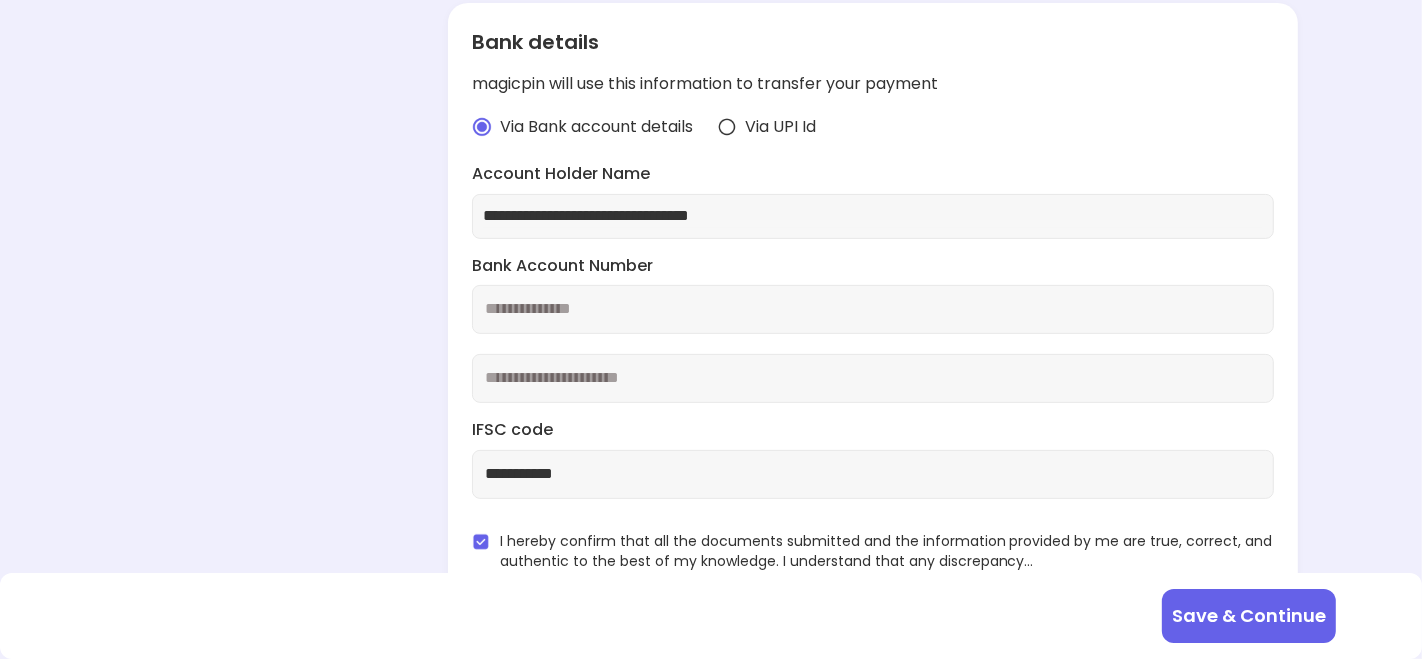 scroll, scrollTop: 490, scrollLeft: 0, axis: vertical 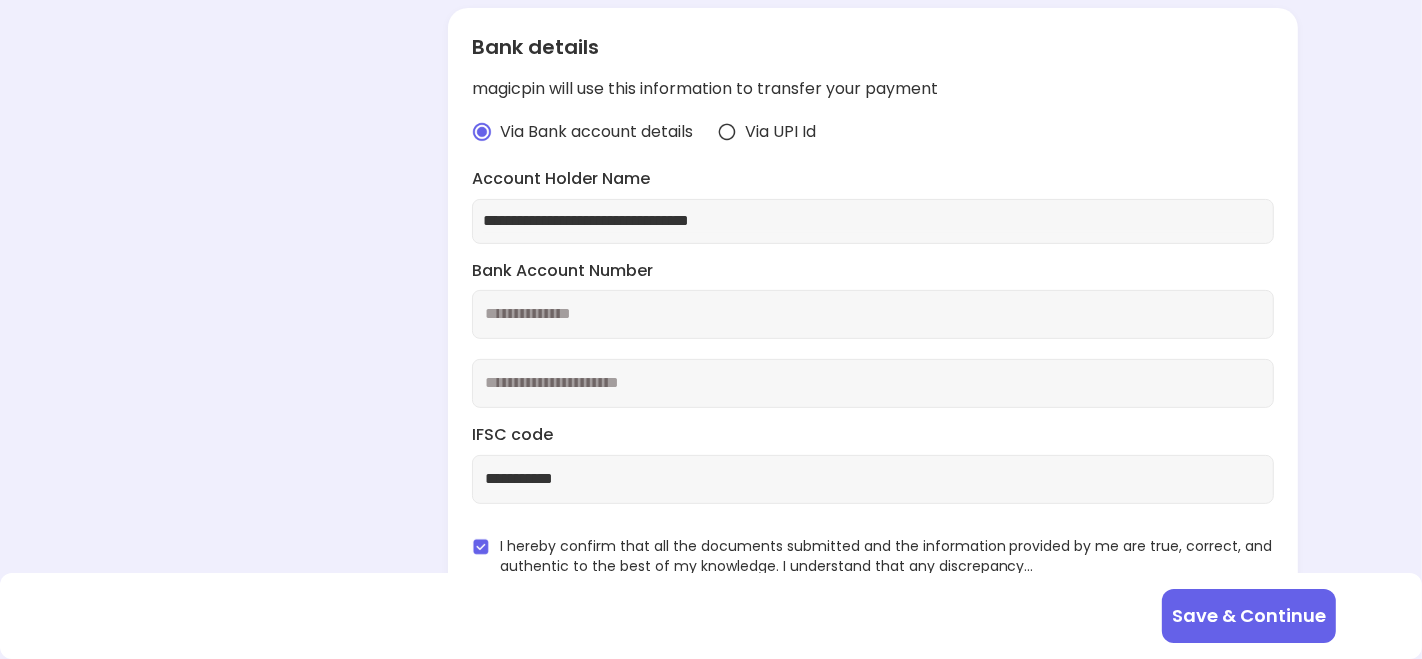 click on "Save & Continue" at bounding box center (1249, 616) 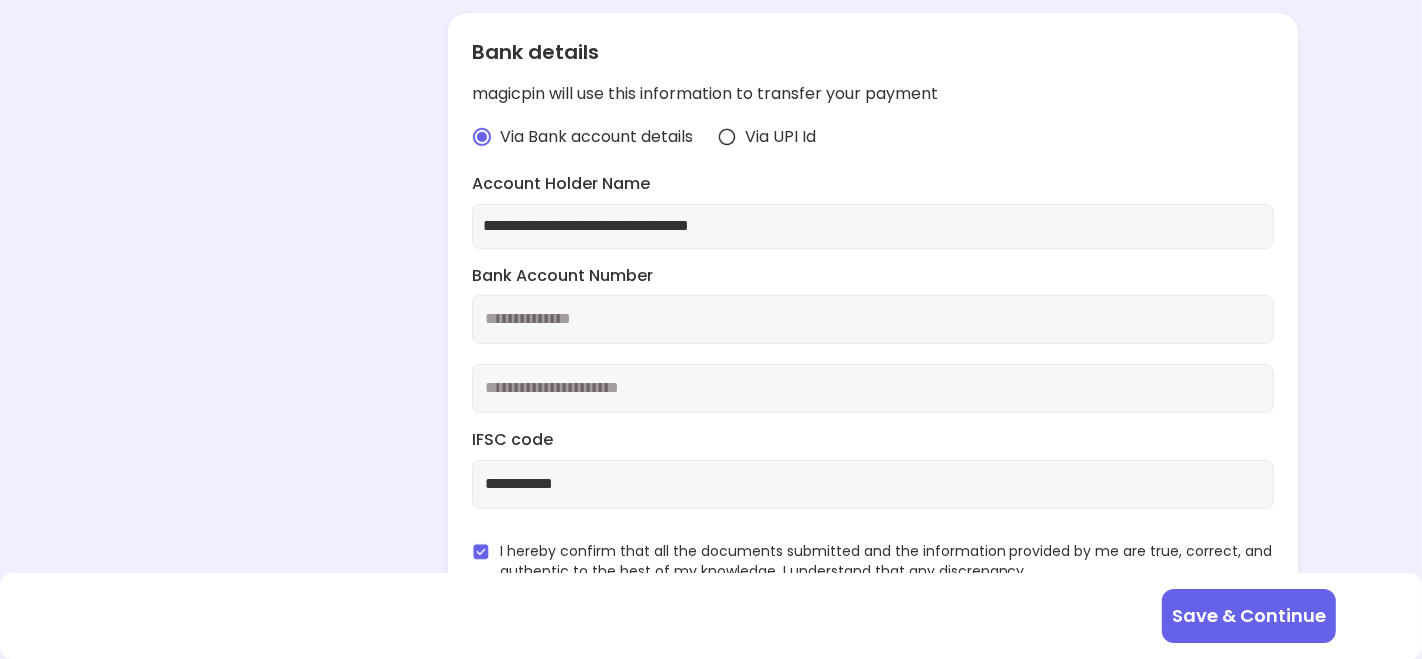 scroll, scrollTop: 490, scrollLeft: 0, axis: vertical 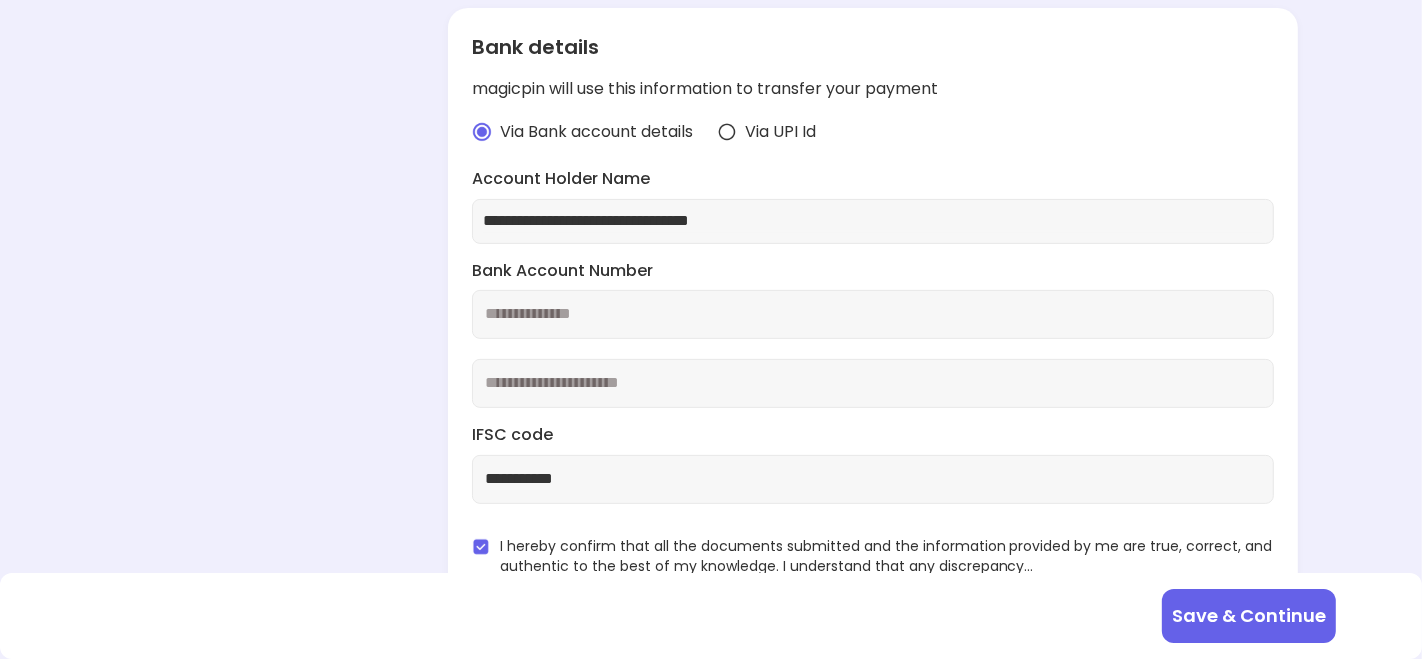 click on "Save & Continue" at bounding box center [1249, 616] 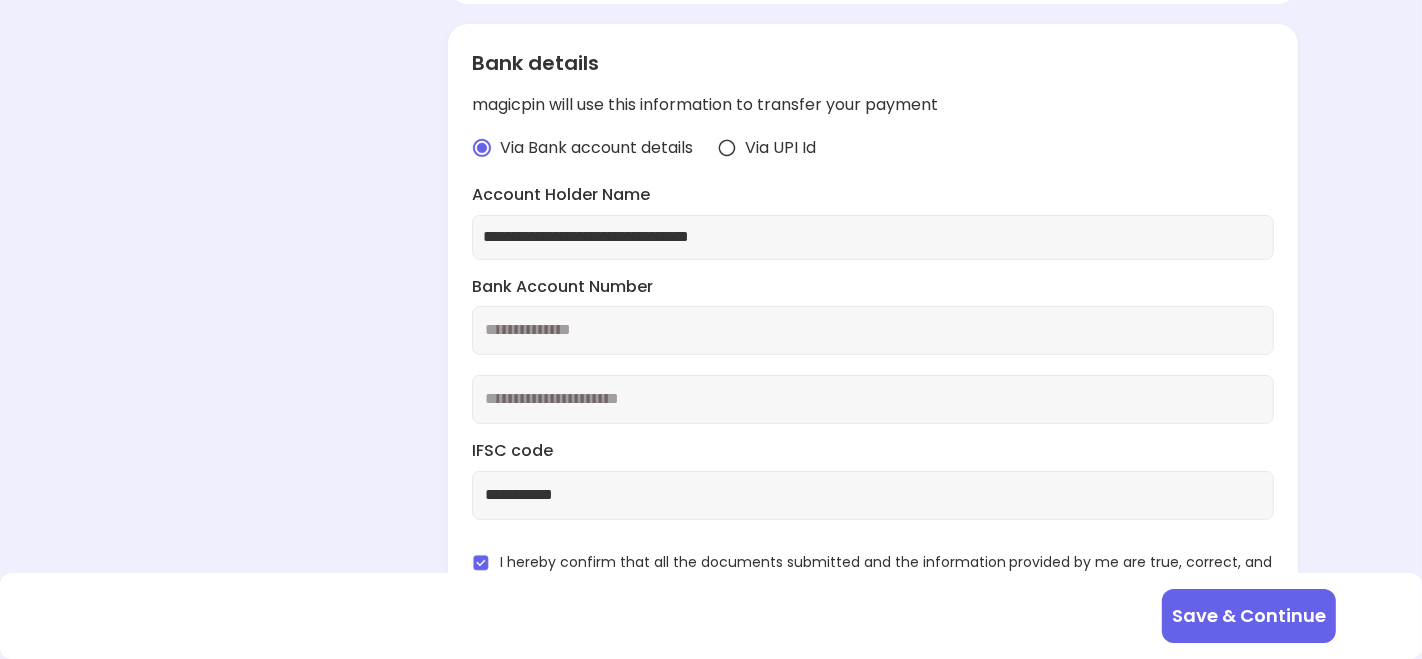 scroll, scrollTop: 490, scrollLeft: 0, axis: vertical 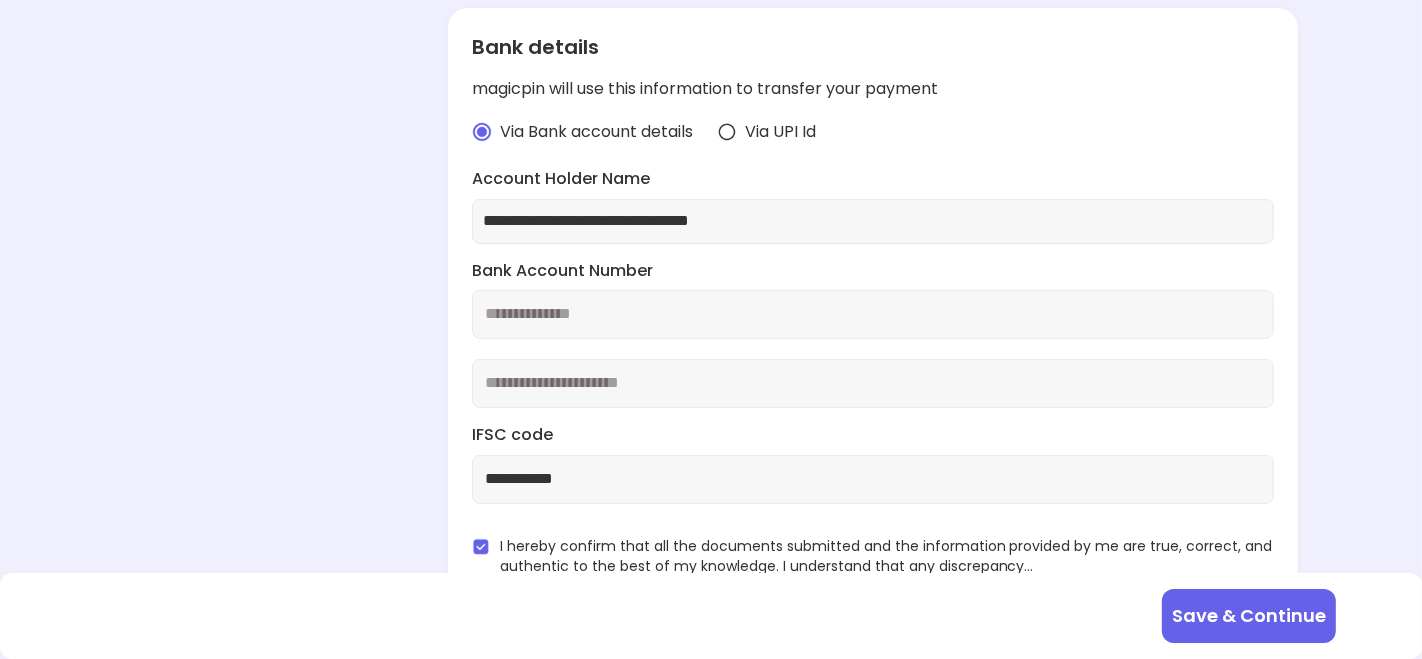 click at bounding box center (481, 547) 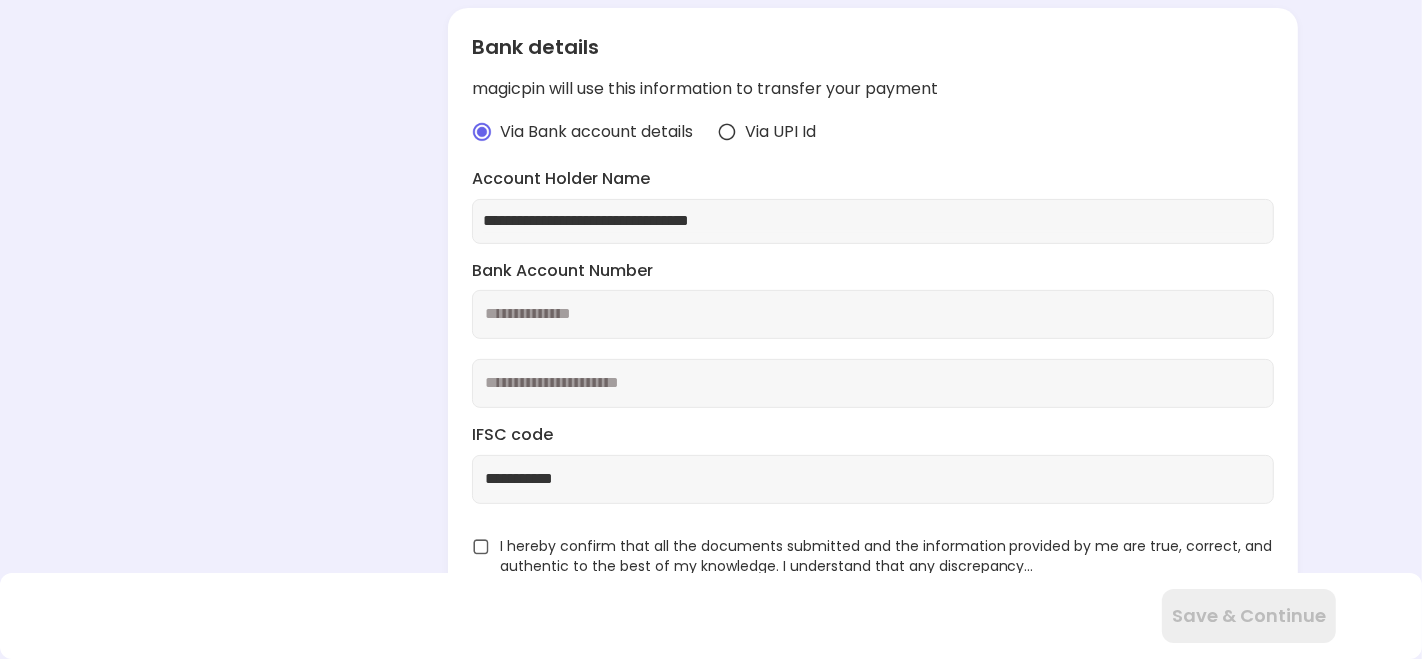 click at bounding box center (481, 547) 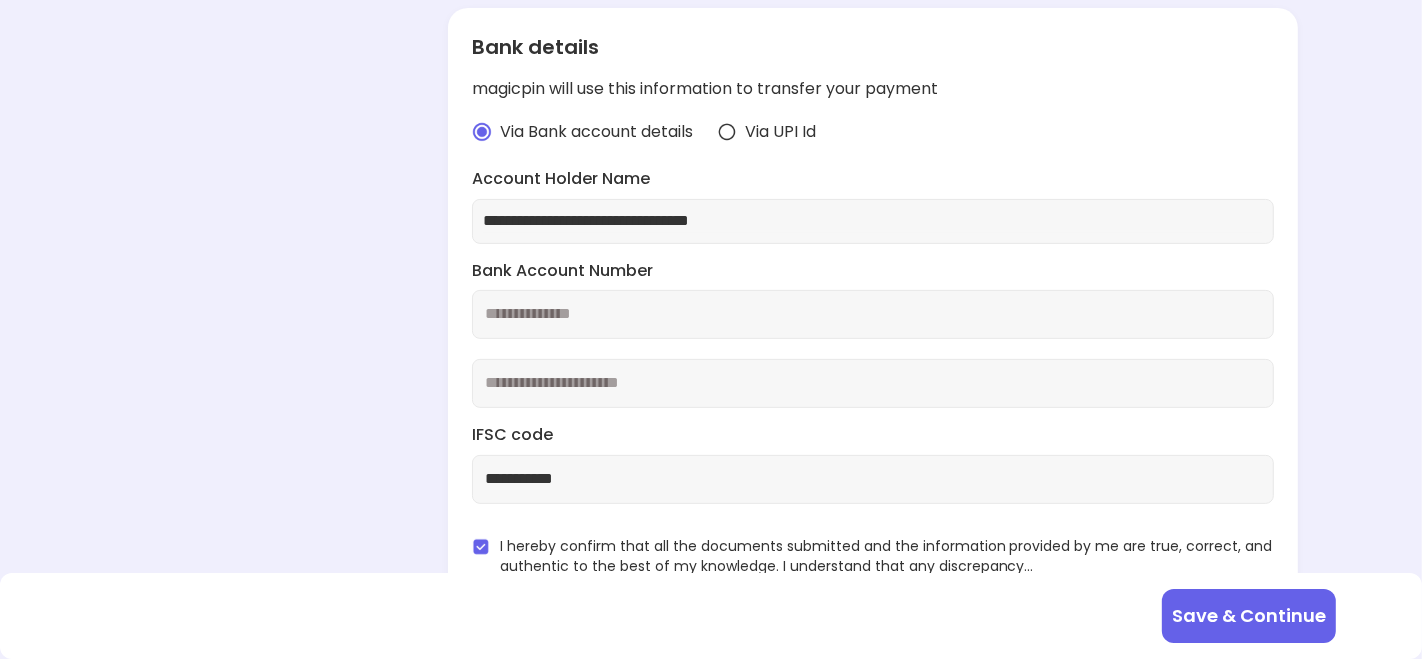 click on "Save & Continue" at bounding box center [1249, 616] 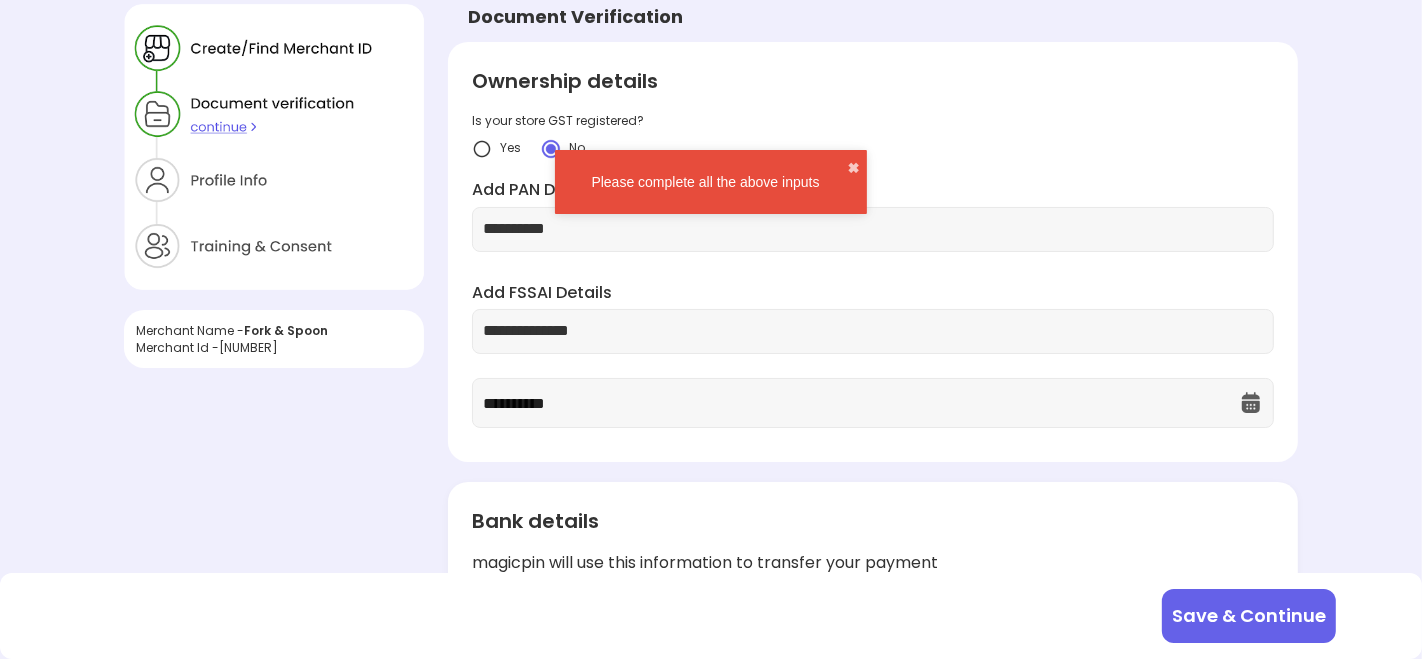 scroll, scrollTop: 0, scrollLeft: 0, axis: both 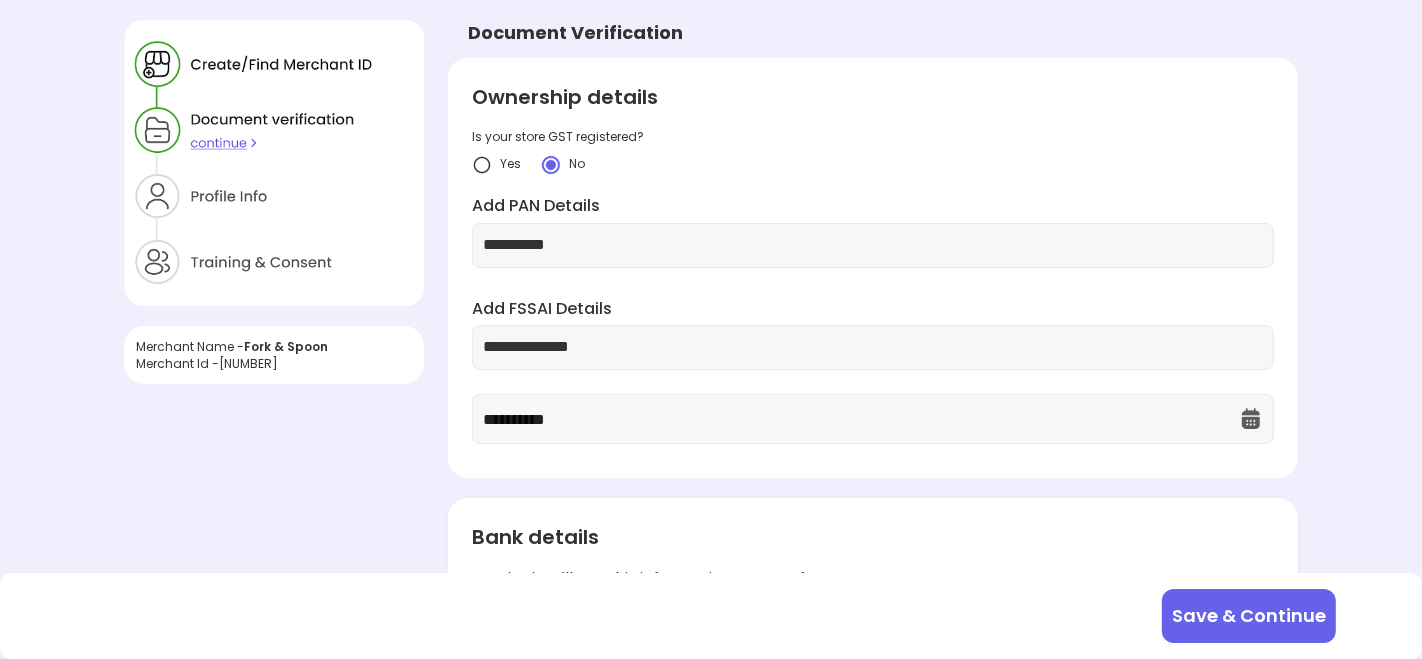 click at bounding box center [274, 163] 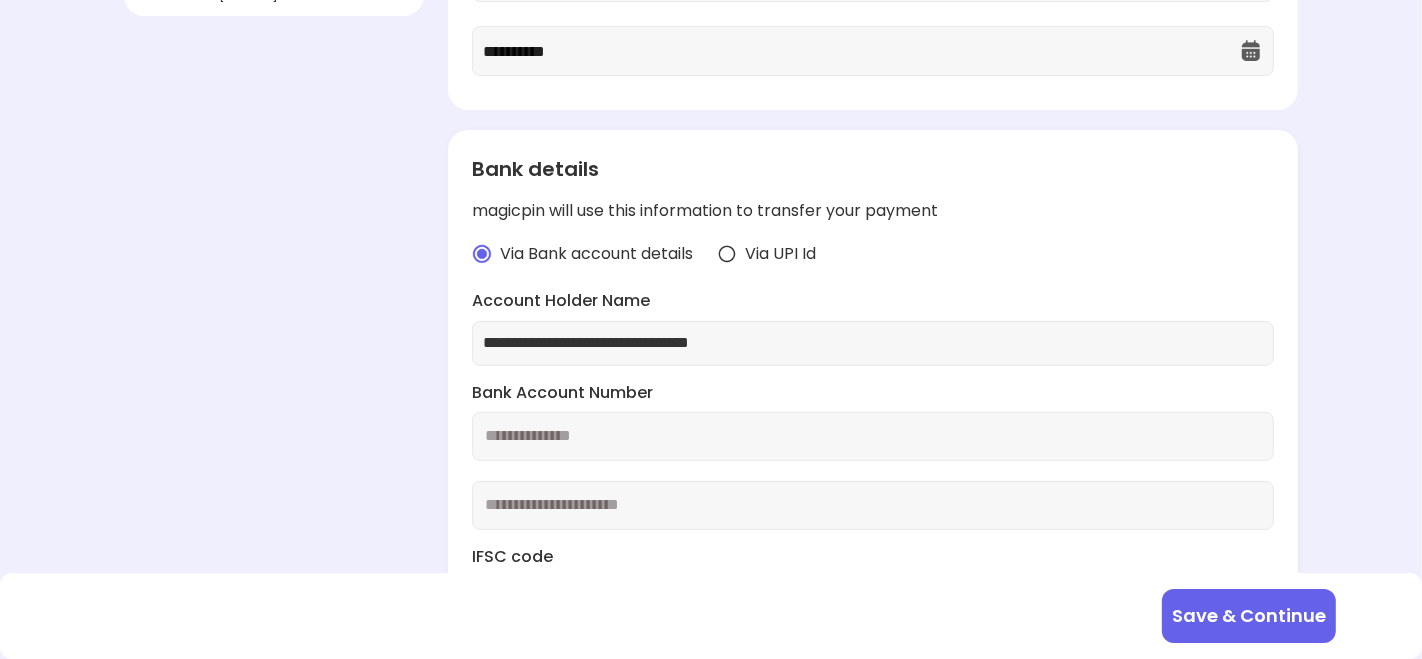 scroll, scrollTop: 379, scrollLeft: 0, axis: vertical 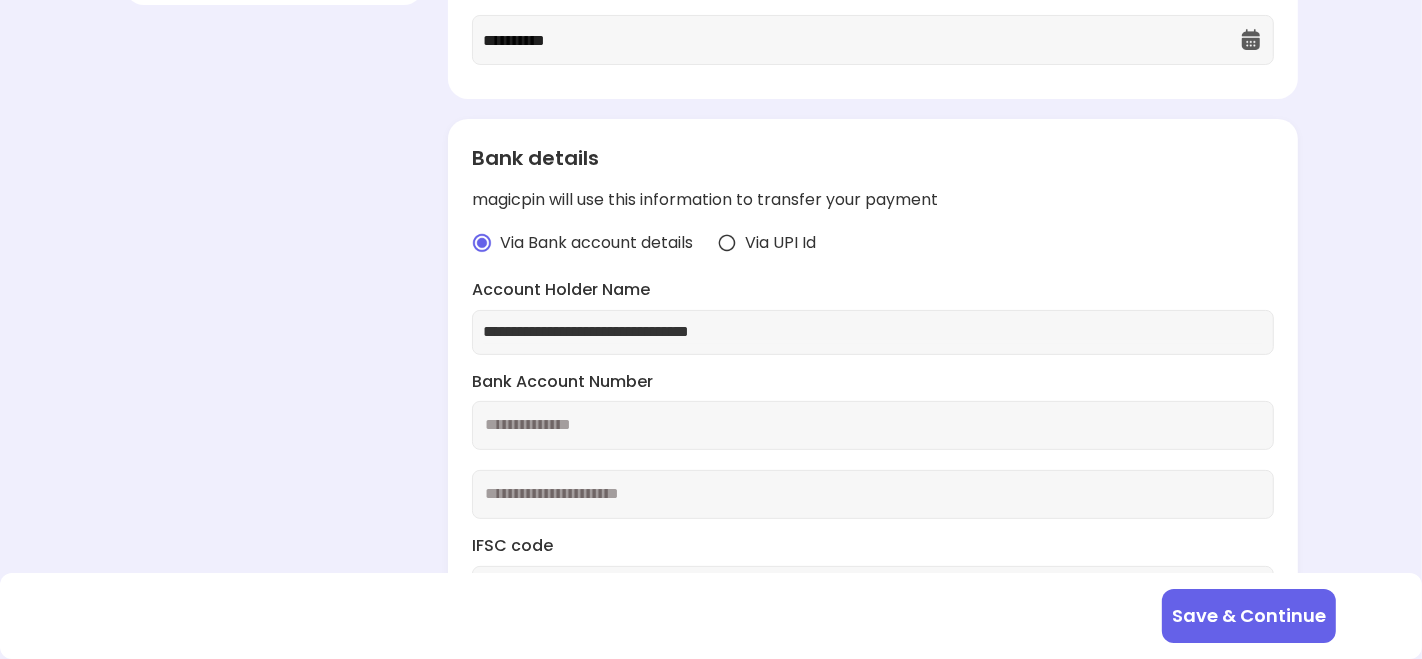 type 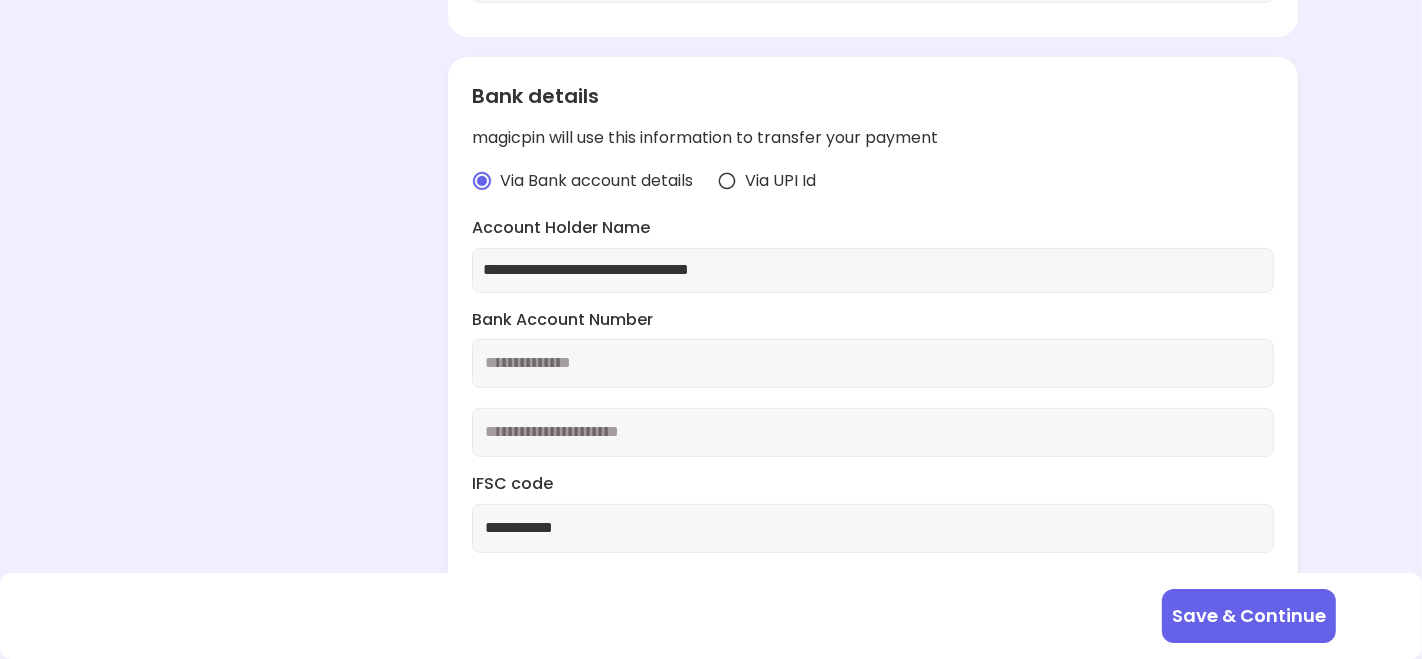 scroll, scrollTop: 490, scrollLeft: 0, axis: vertical 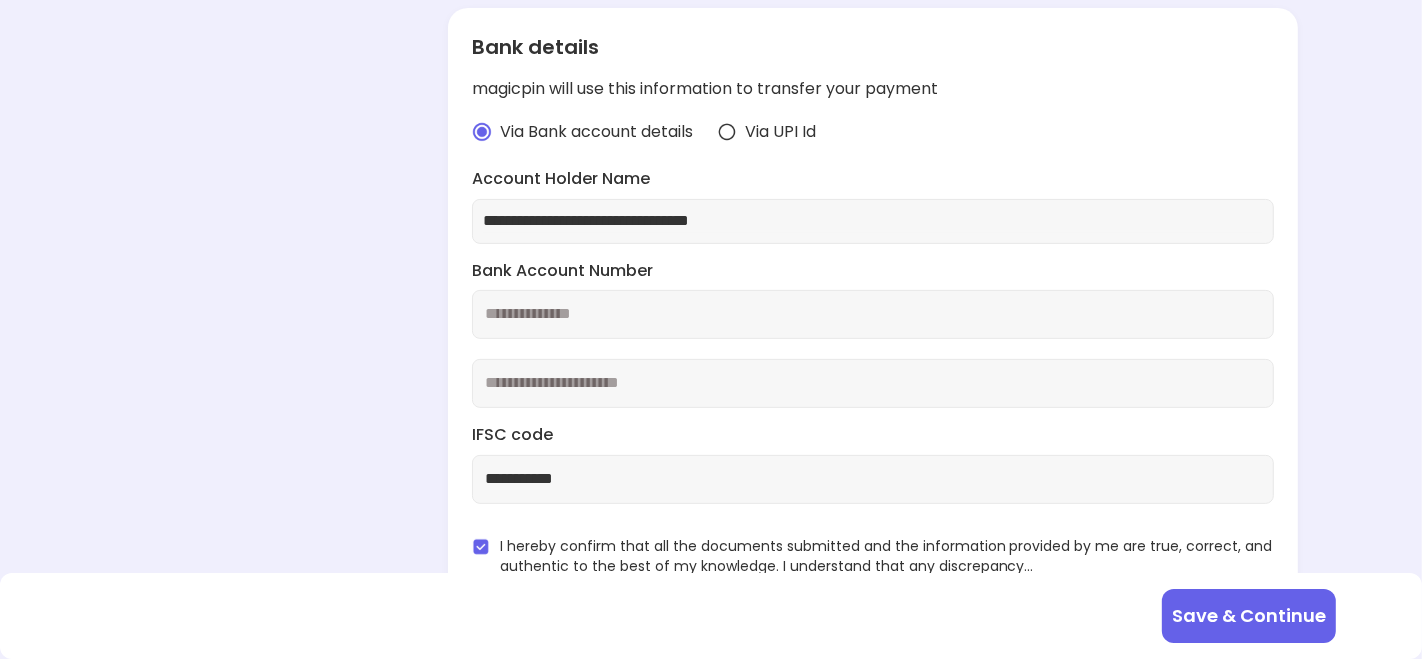 click on "Save & Continue" at bounding box center (1249, 616) 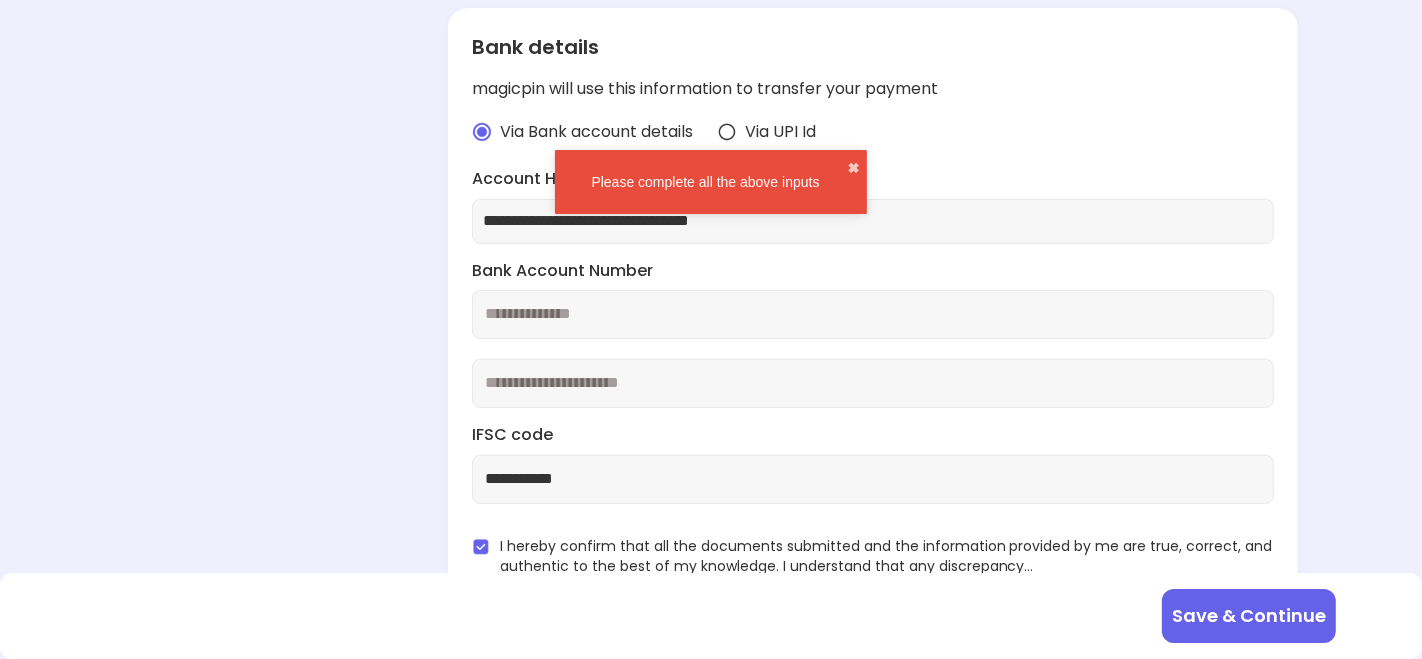 click on "Save & Continue" at bounding box center [1249, 616] 